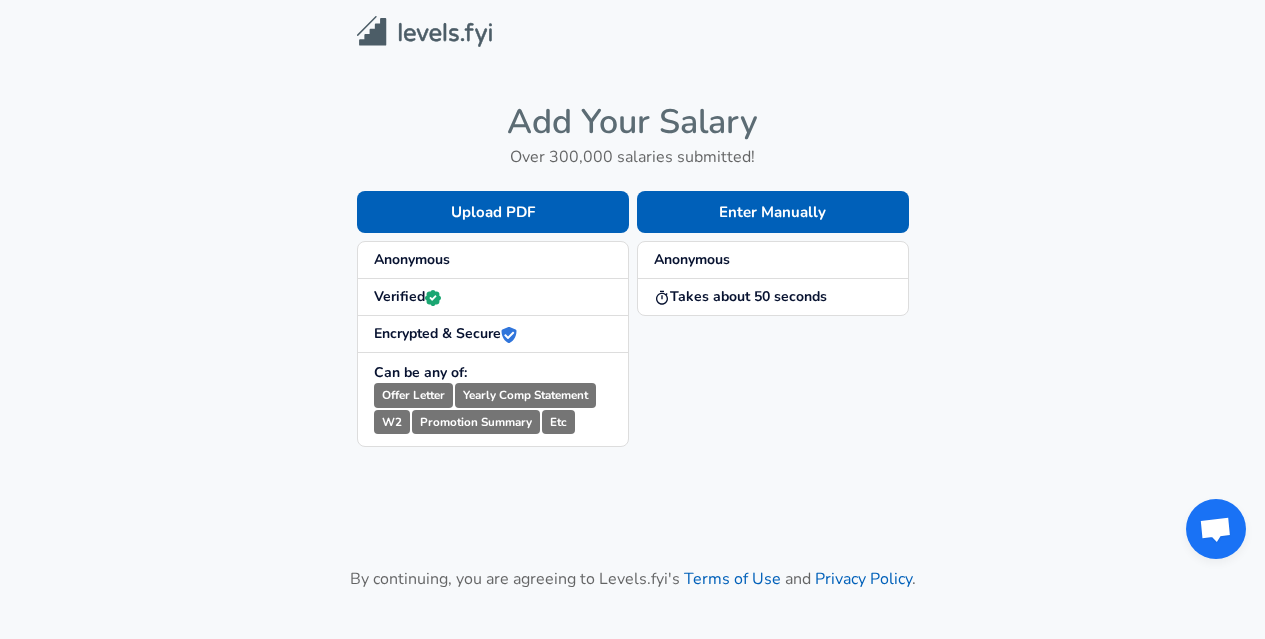 scroll, scrollTop: 0, scrollLeft: 0, axis: both 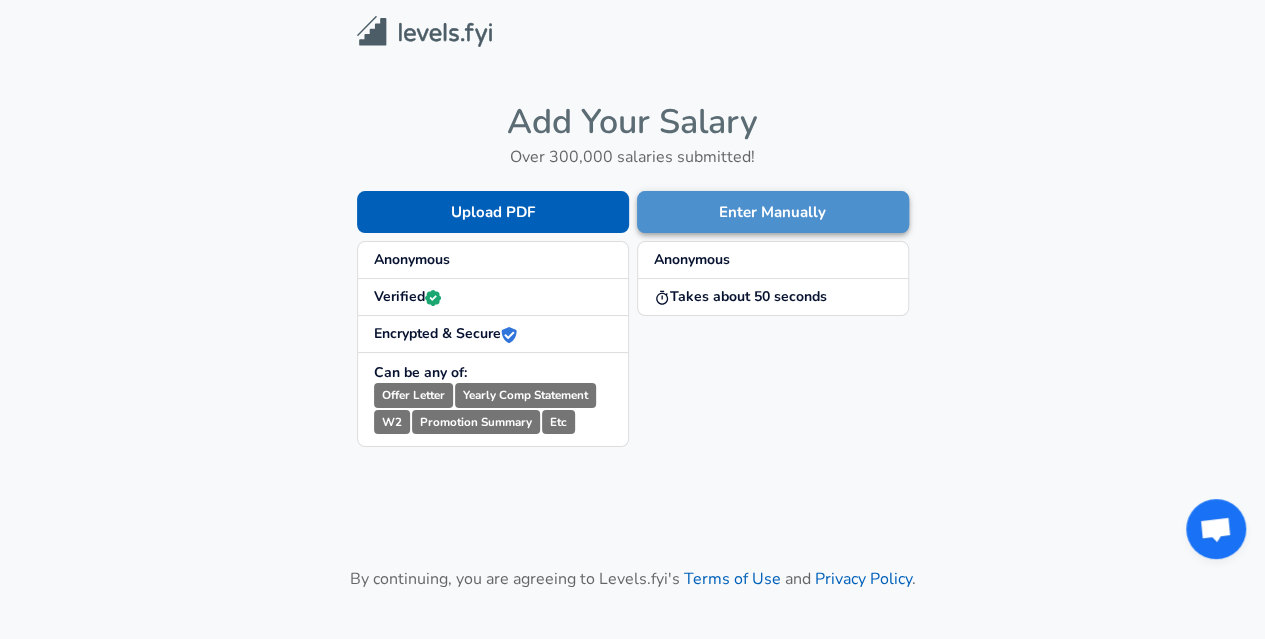 click on "Enter Manually" at bounding box center [773, 212] 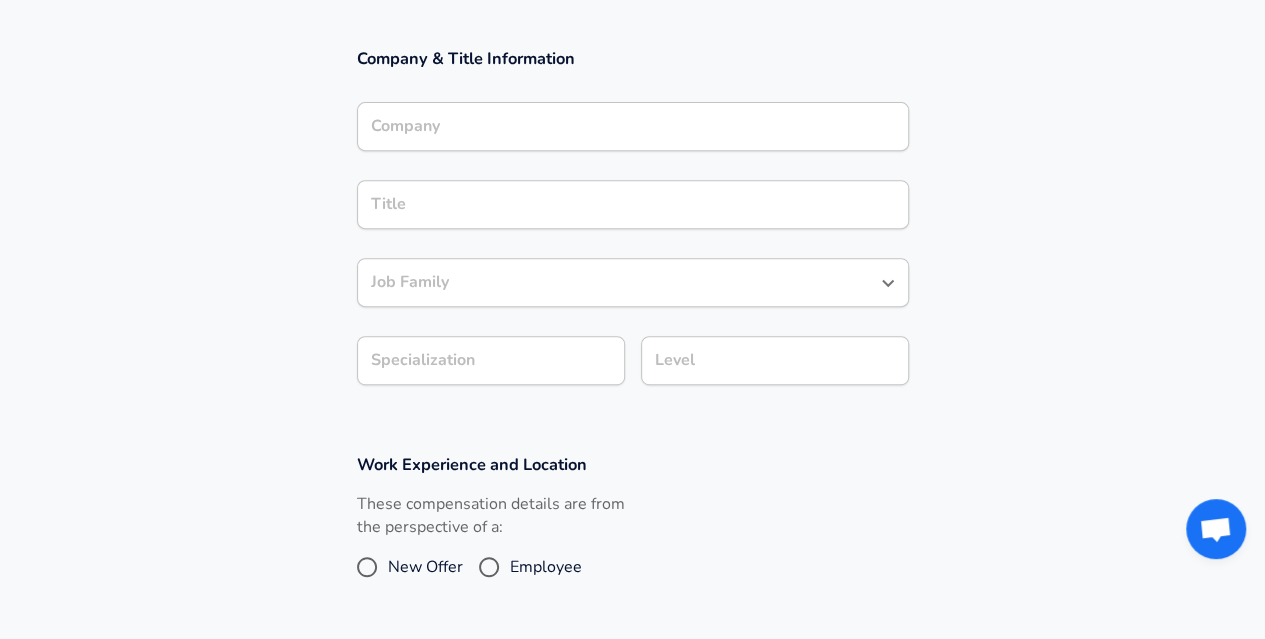 scroll, scrollTop: 345, scrollLeft: 0, axis: vertical 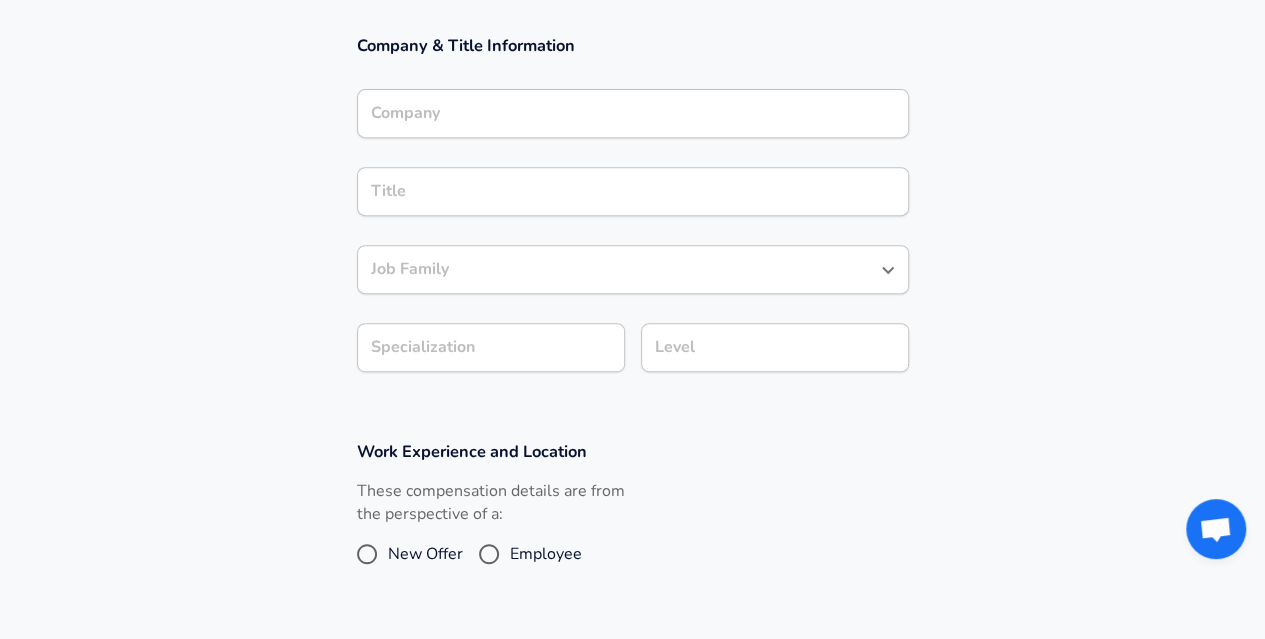 click on "Company Company" at bounding box center (633, 116) 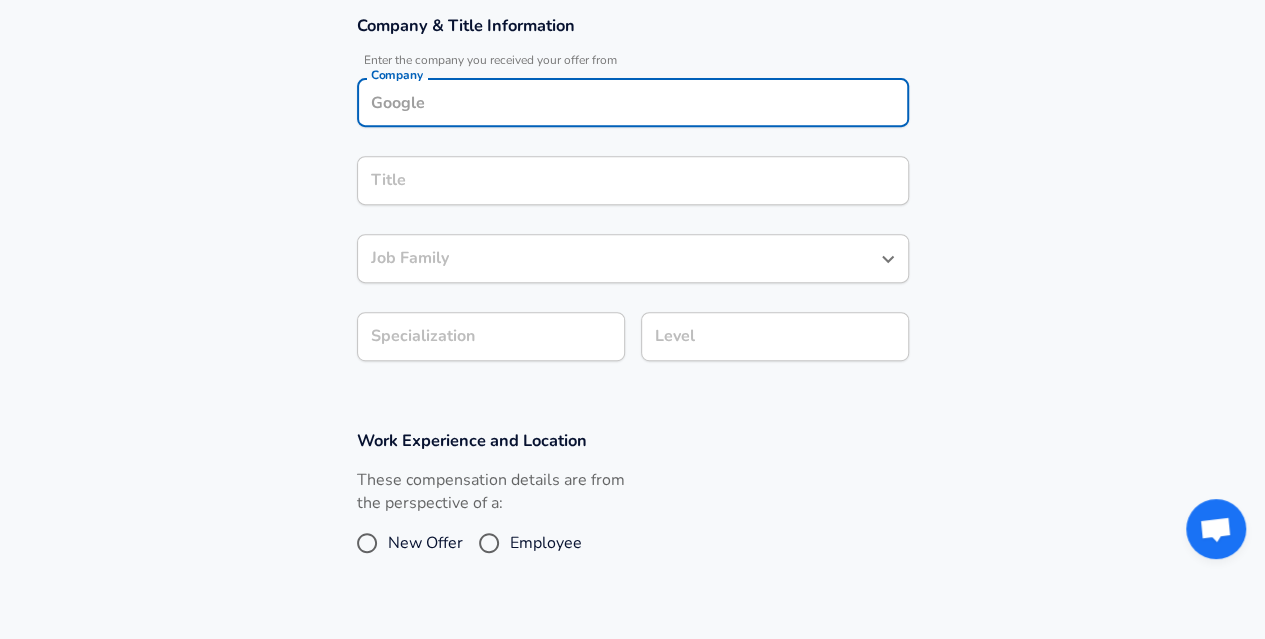 click on "Company" at bounding box center (633, 102) 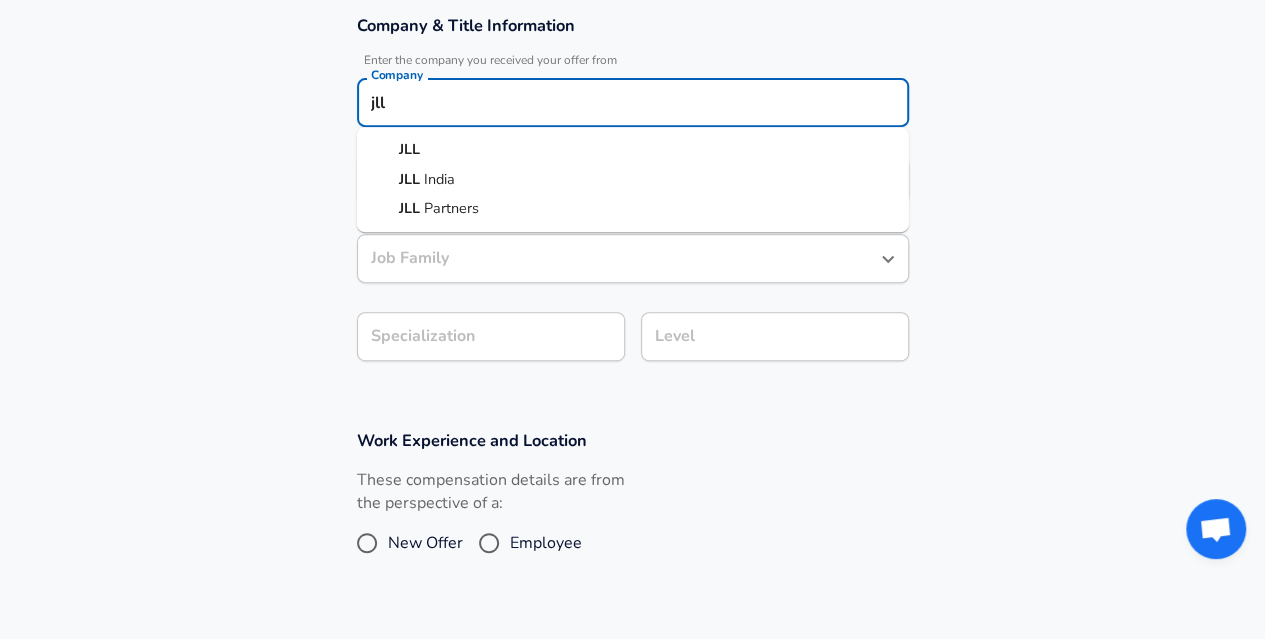 click on "India" at bounding box center (439, 179) 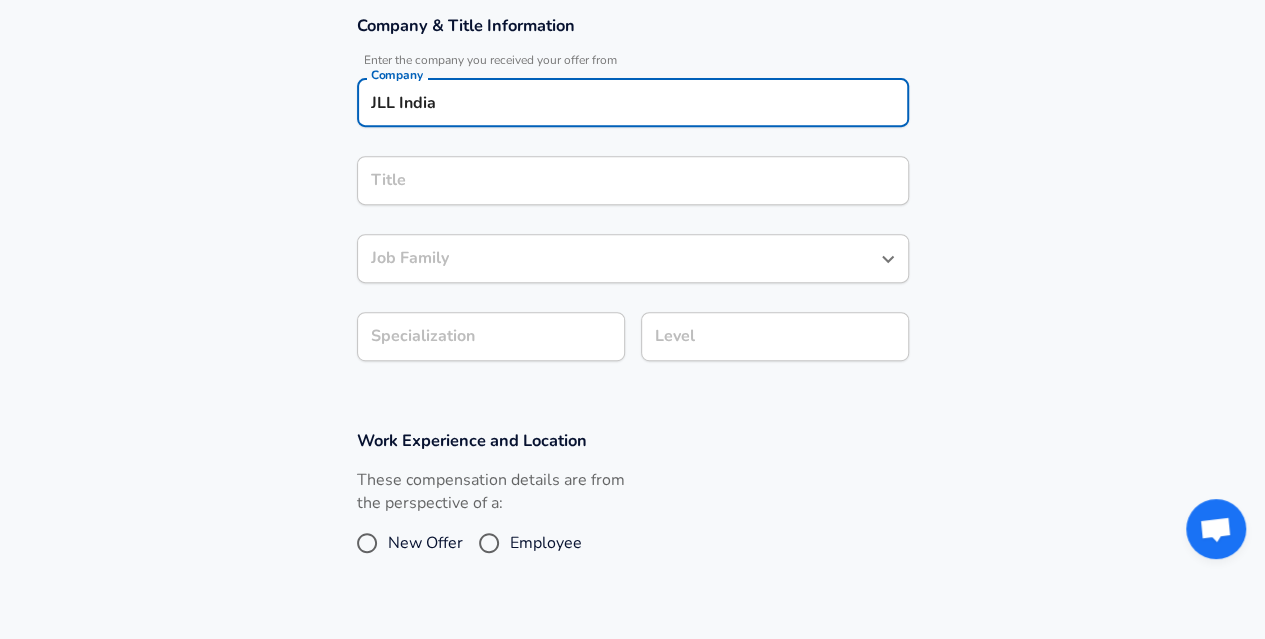 type on "JLL India" 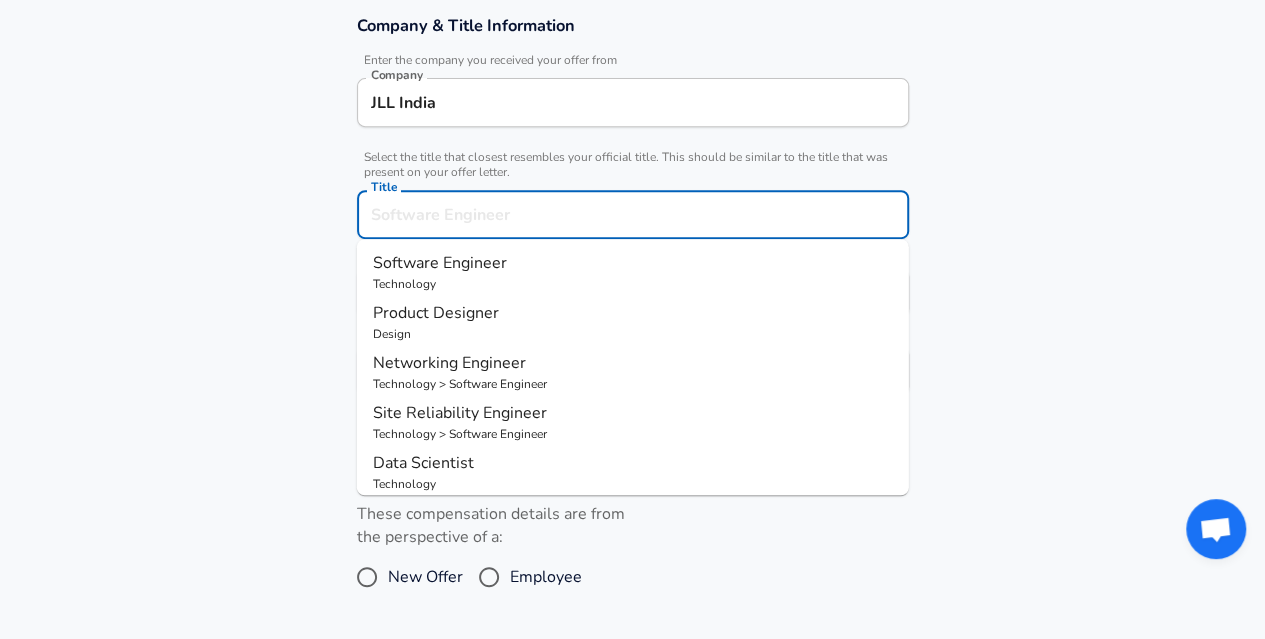 scroll, scrollTop: 405, scrollLeft: 0, axis: vertical 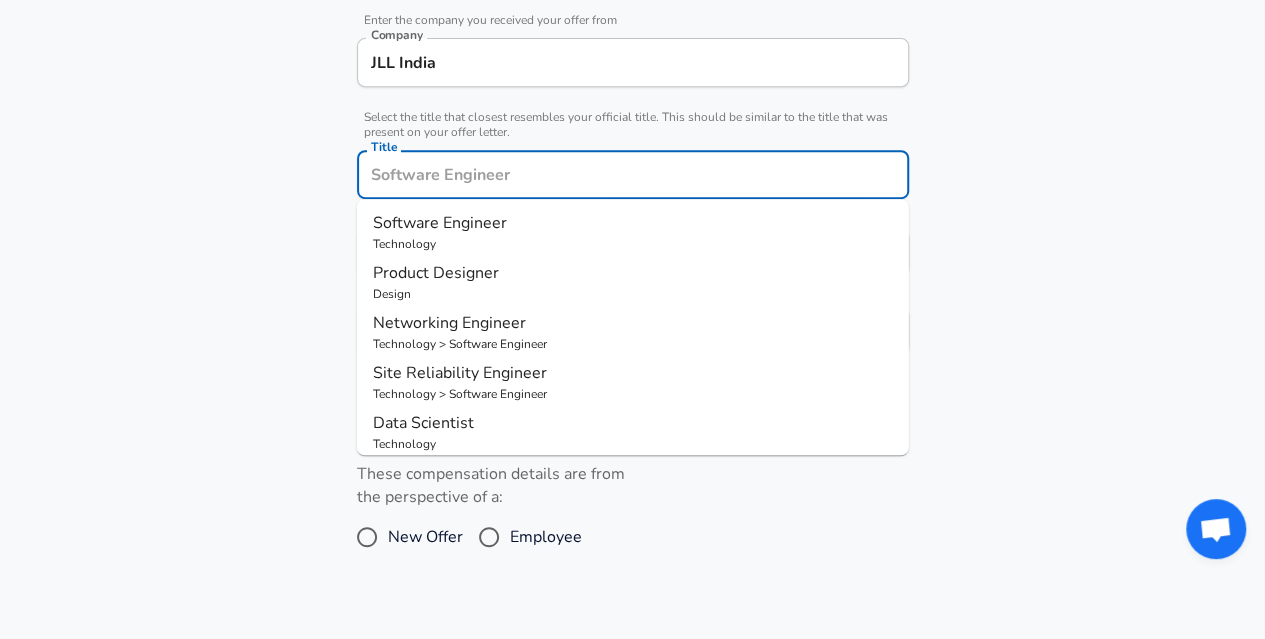 click on "Title" at bounding box center (633, 174) 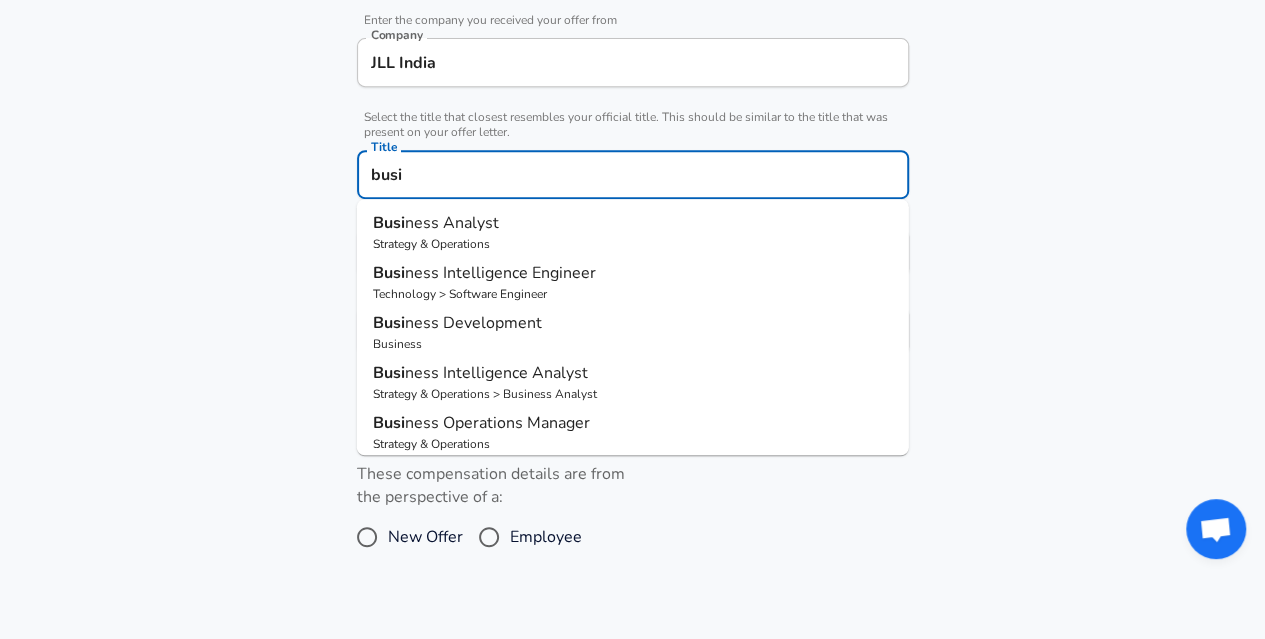 click on "ness Intelligence Engineer" at bounding box center [500, 273] 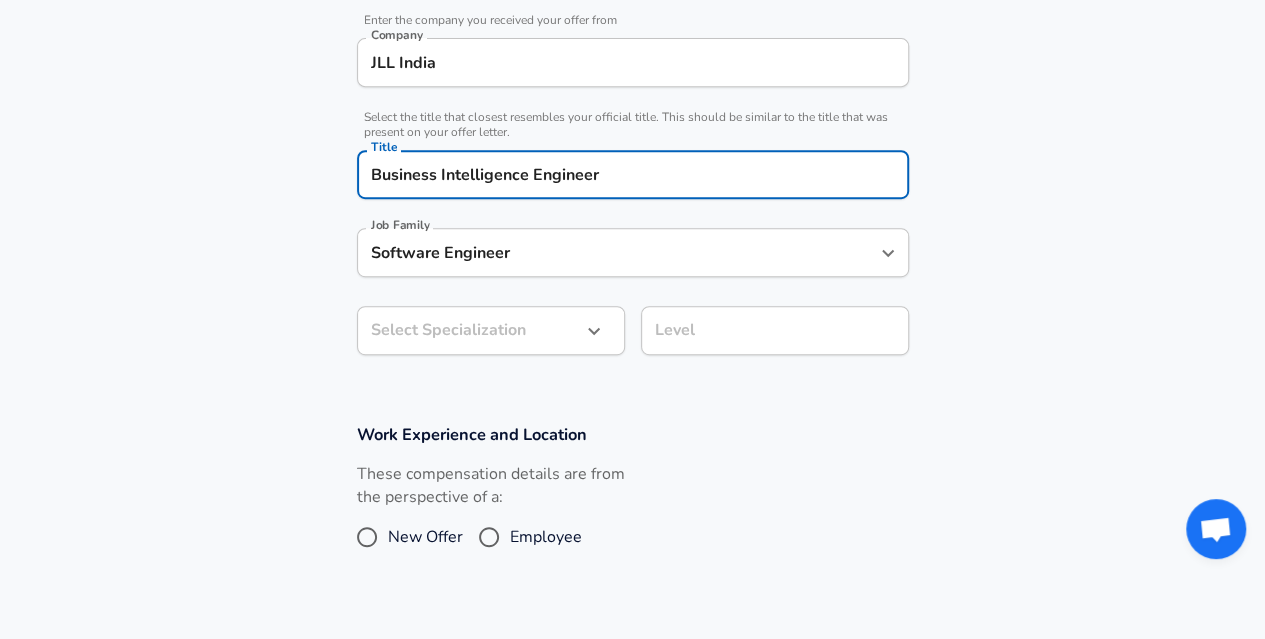 type on "Business Intelligence Engineer" 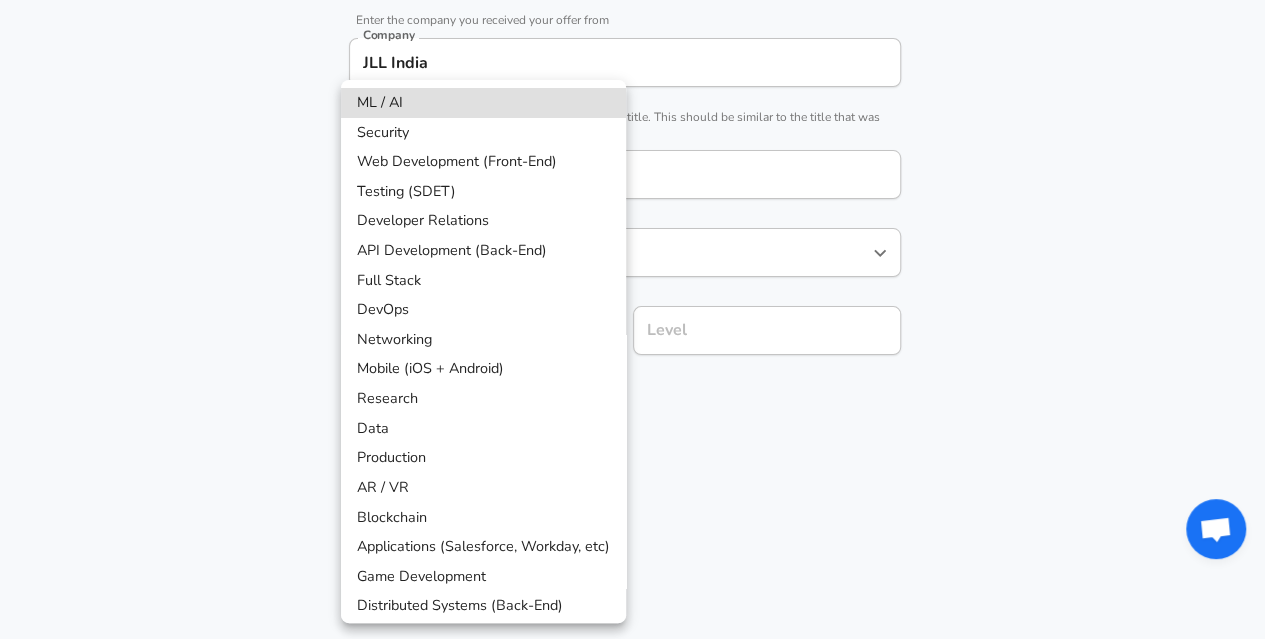 scroll, scrollTop: 465, scrollLeft: 0, axis: vertical 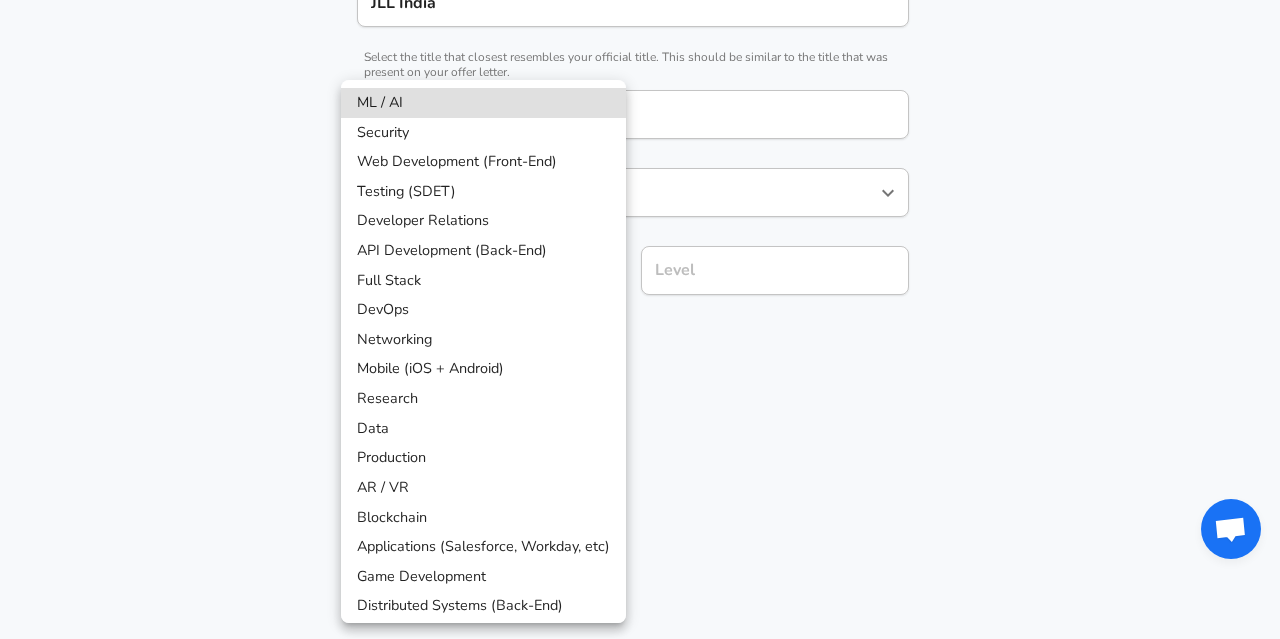 click on "Restart Add Your Salary Upload your offer letter to verify your submission Enhance Privacy and Anonymity No Automatically hides specific fields until there are enough submissions to safely display the full details. More Details Based on your submission and the data points that we have already collected, we will automatically hide and anonymize specific fields if there aren't enough data points to remain sufficiently anonymous. Company & Title Information Enter the company you received your offer from Company [COMPANY] Company Select the title that closest resembles your official title. This should be similar to the title that was present on your offer letter. Title Business Intelligence Engineer Title Job Family Software Engineer Job Family Select a Specialization that best fits your role. If you can't find one, select 'Other' to enter a custom specialization Select Specialization Select Specialization Level Level Work Experience and Location New Offer Employee Submit Salary Terms of Use and" at bounding box center [640, -146] 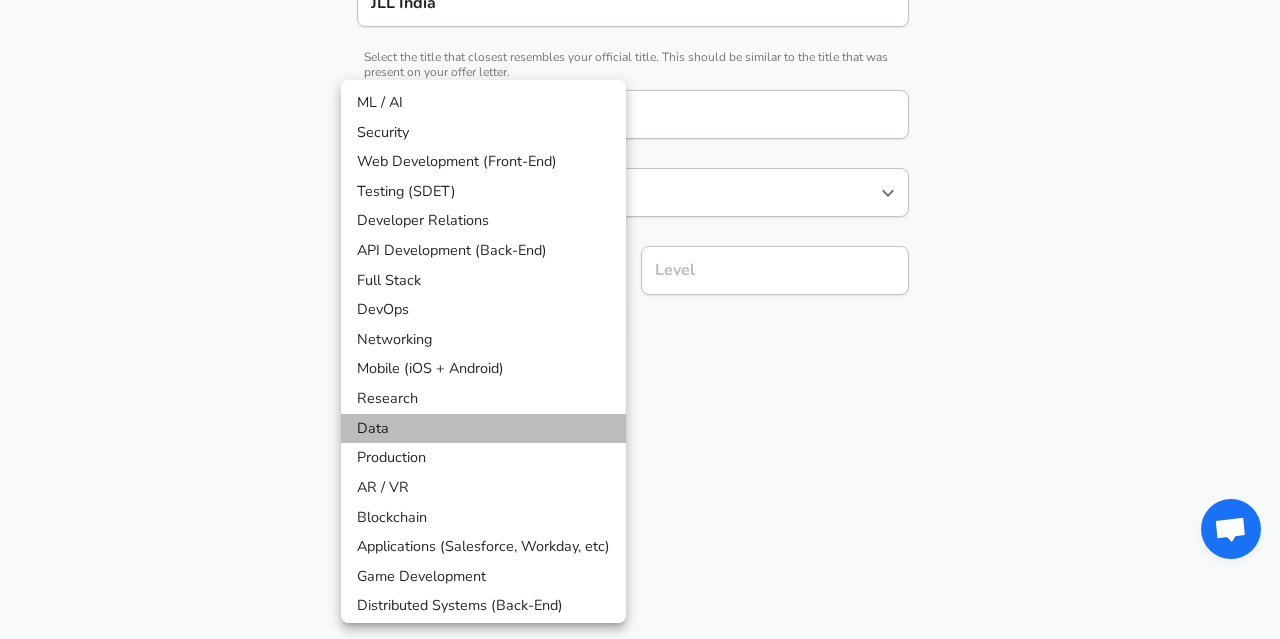 click on "Data" at bounding box center (483, 429) 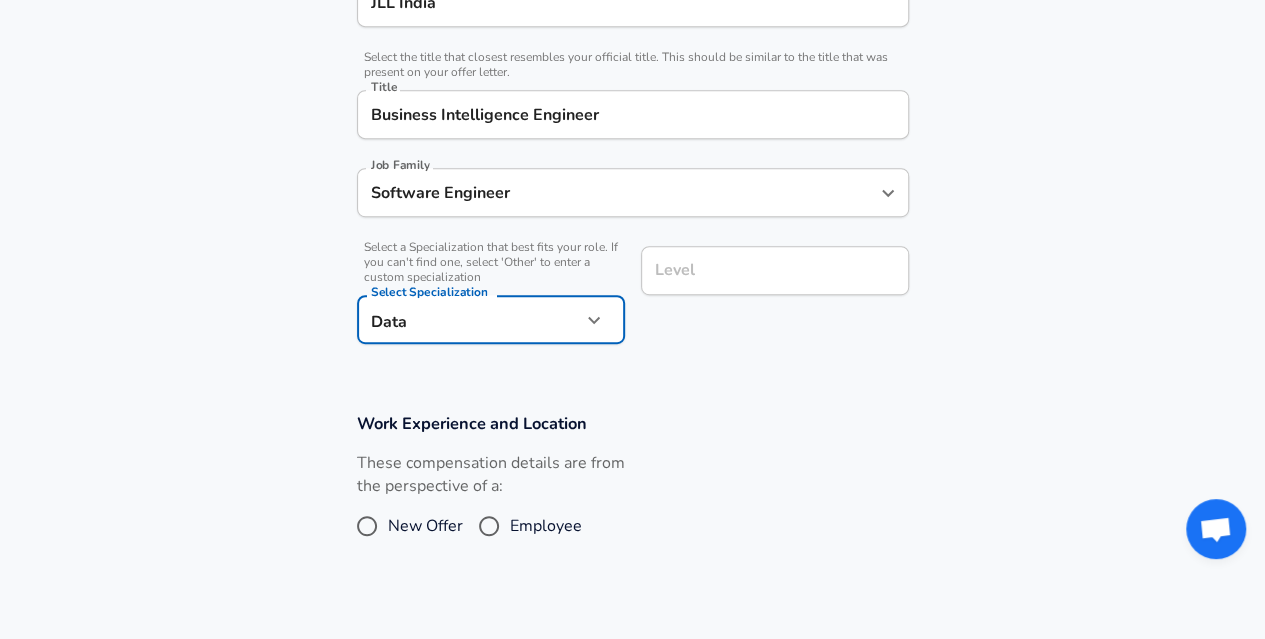 scroll, scrollTop: 505, scrollLeft: 0, axis: vertical 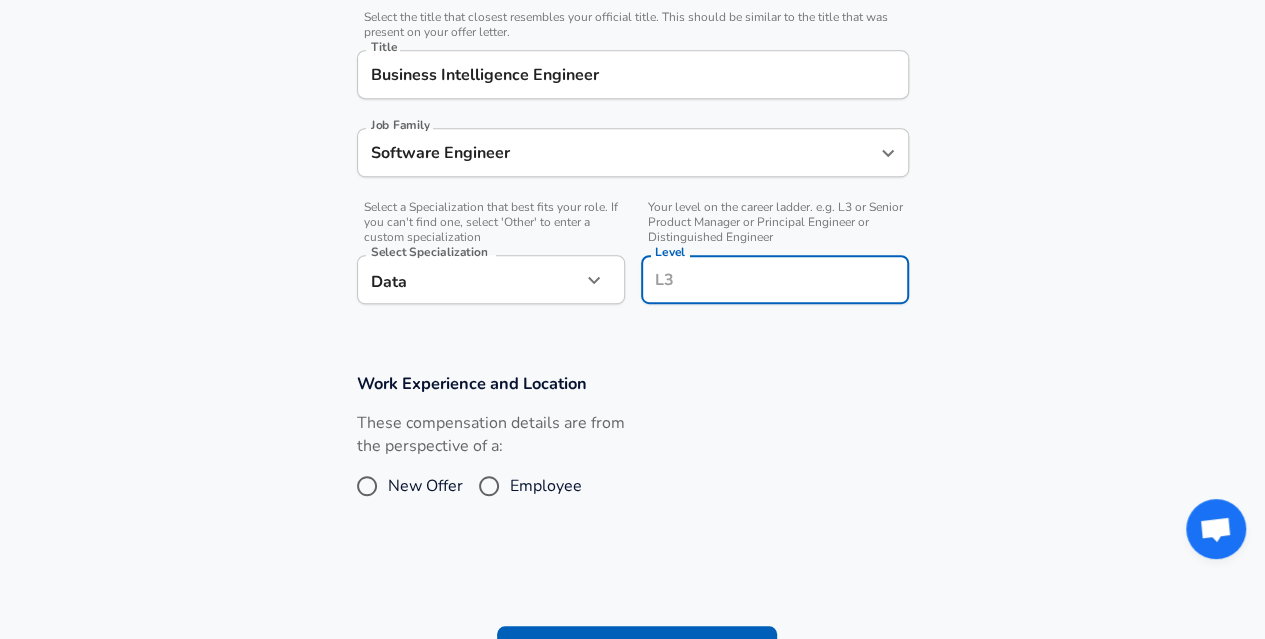 click on "Level" at bounding box center (775, 279) 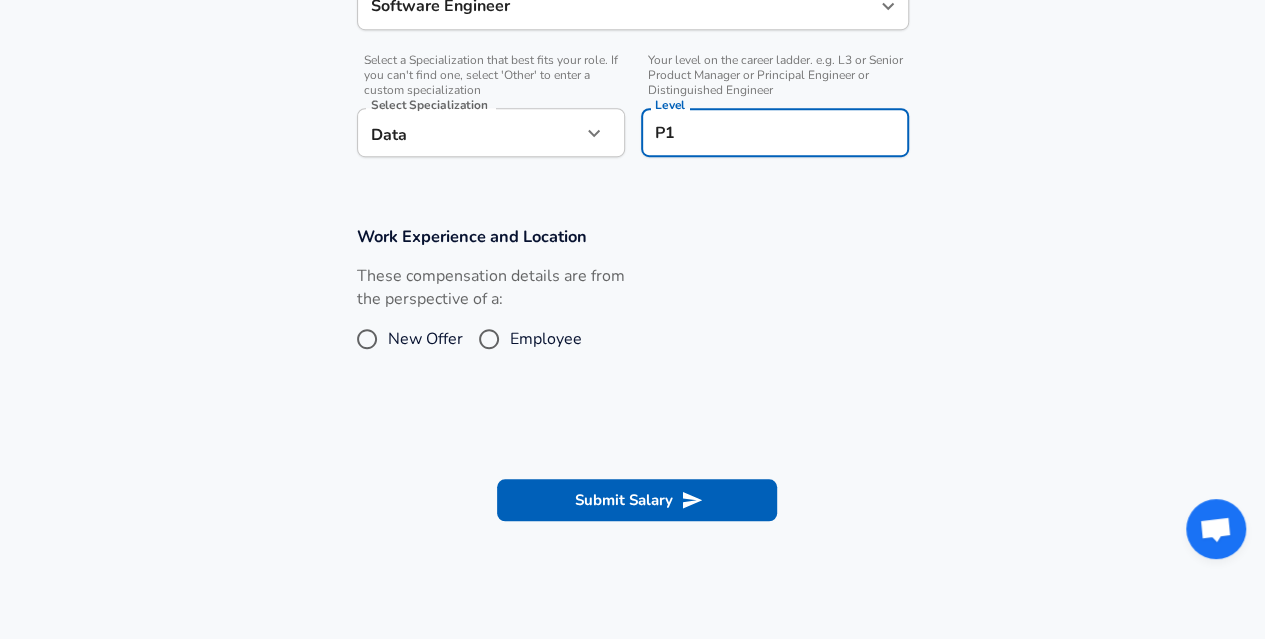 scroll, scrollTop: 653, scrollLeft: 0, axis: vertical 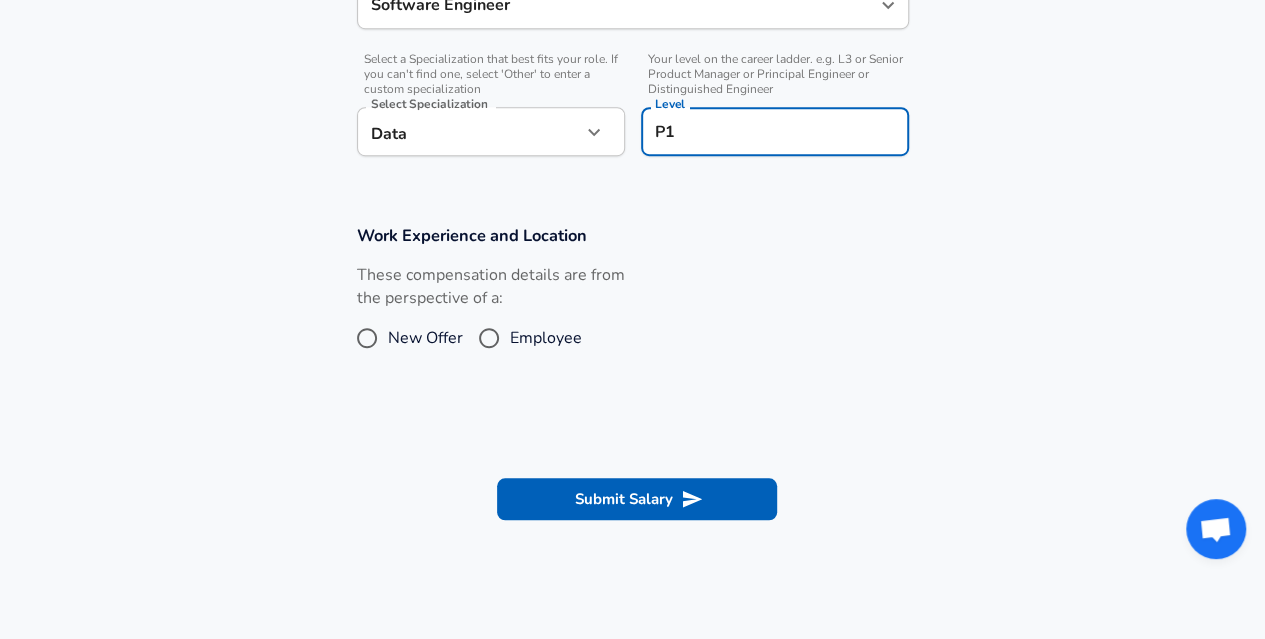 type on "P1" 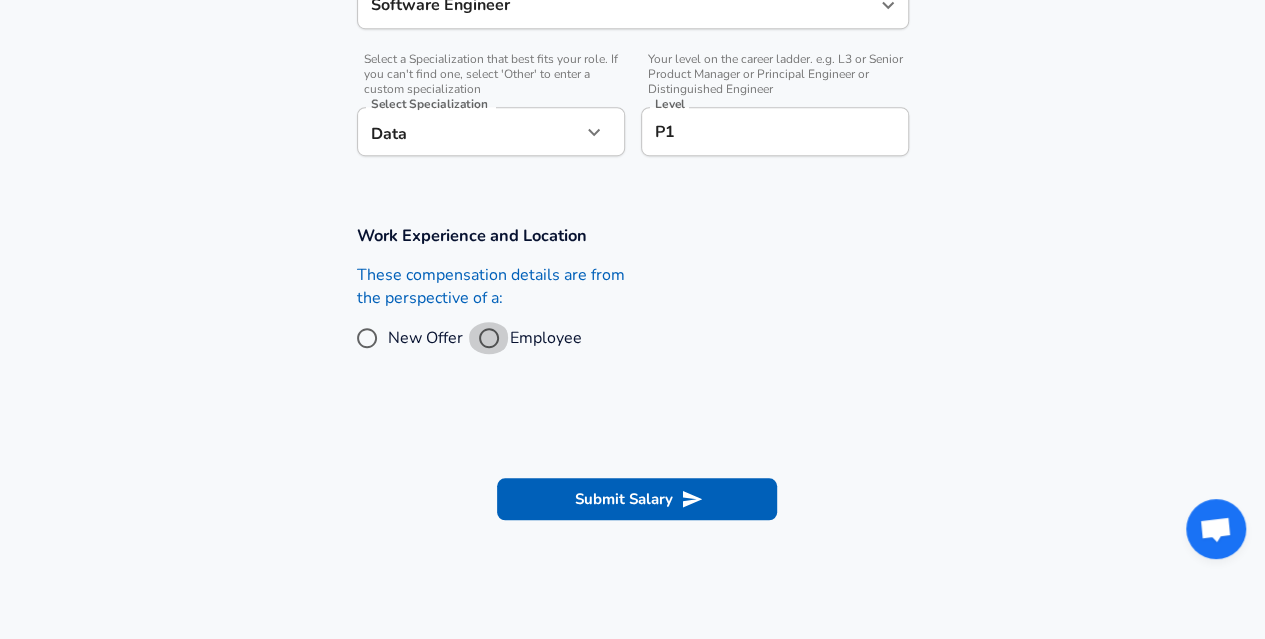 click on "Employee" at bounding box center (489, 338) 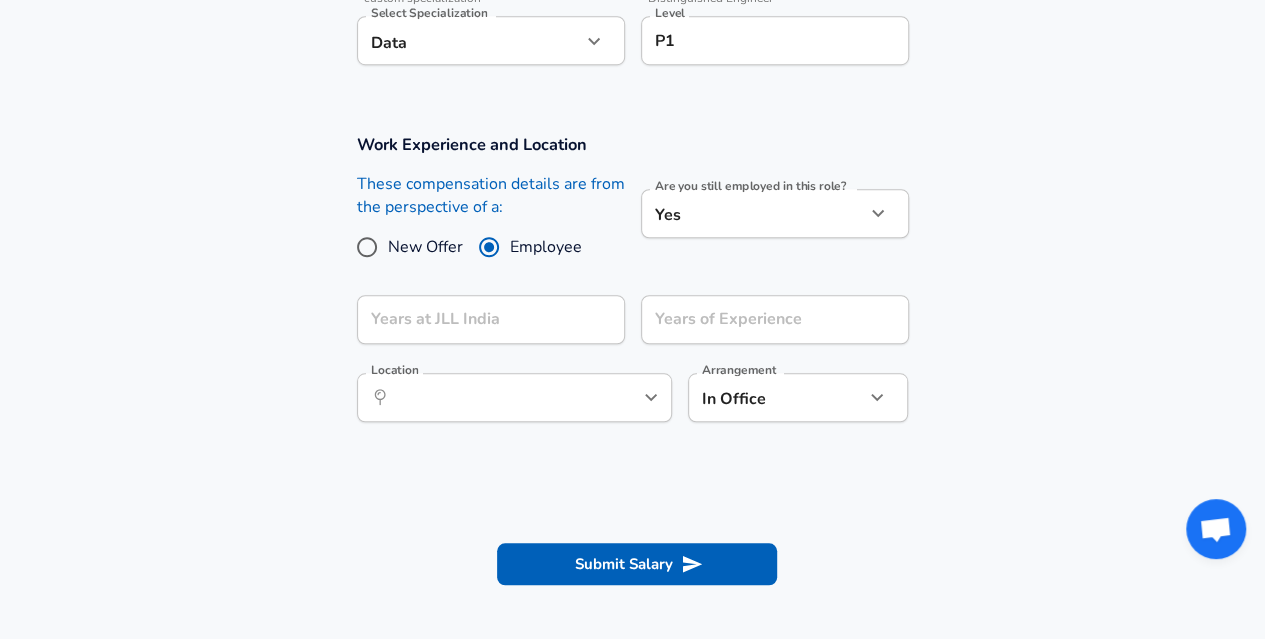 scroll, scrollTop: 746, scrollLeft: 0, axis: vertical 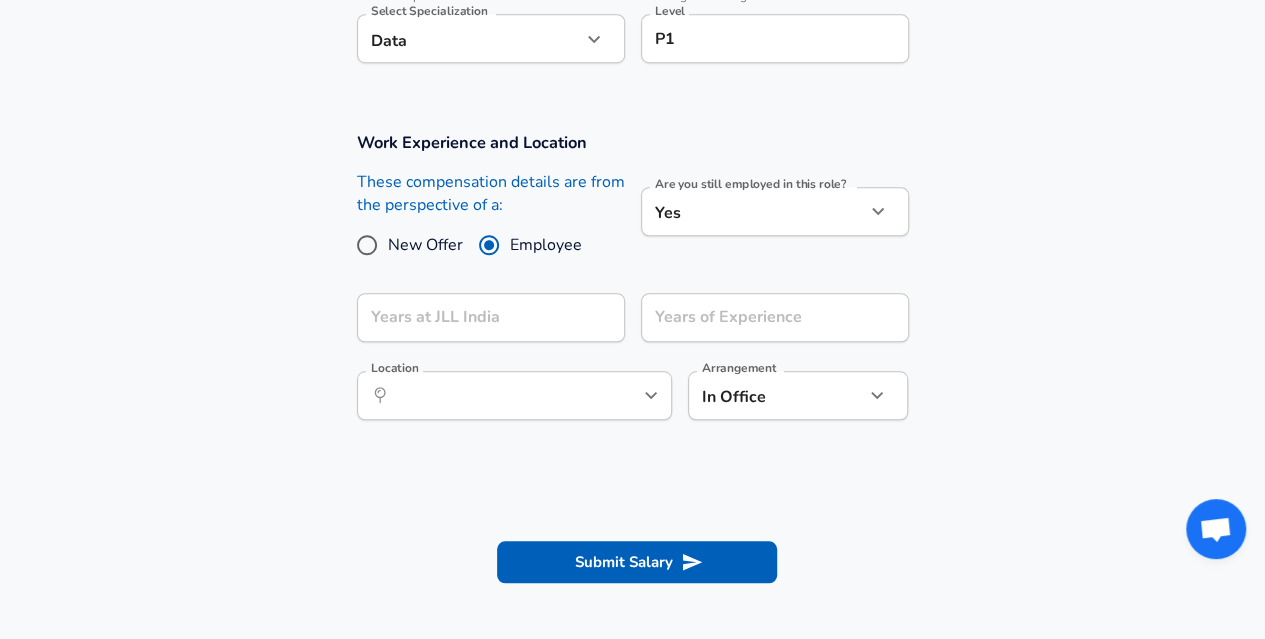 click on "​ Location" at bounding box center (514, 395) 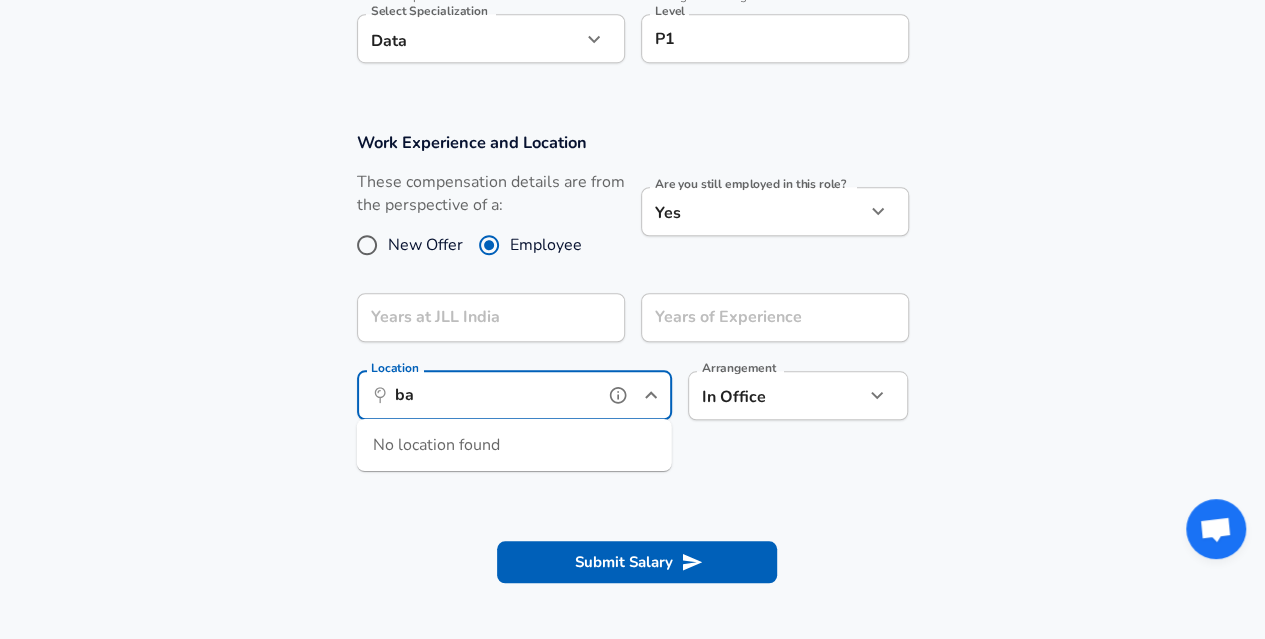 type on "b" 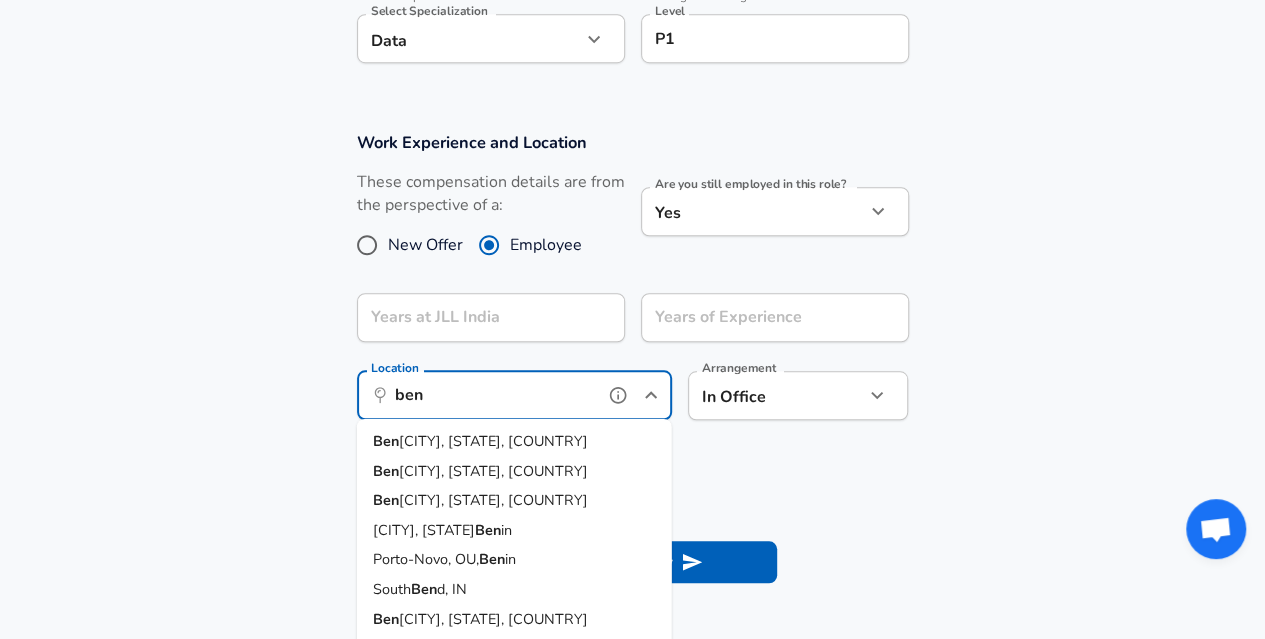 type on "ben" 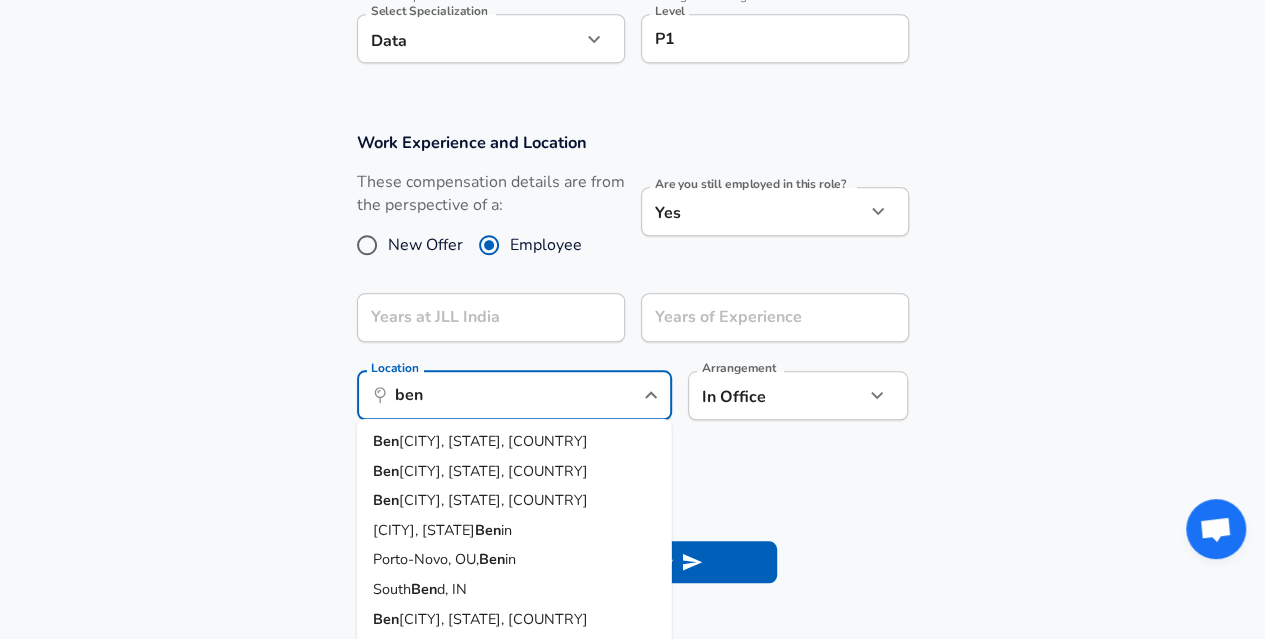type 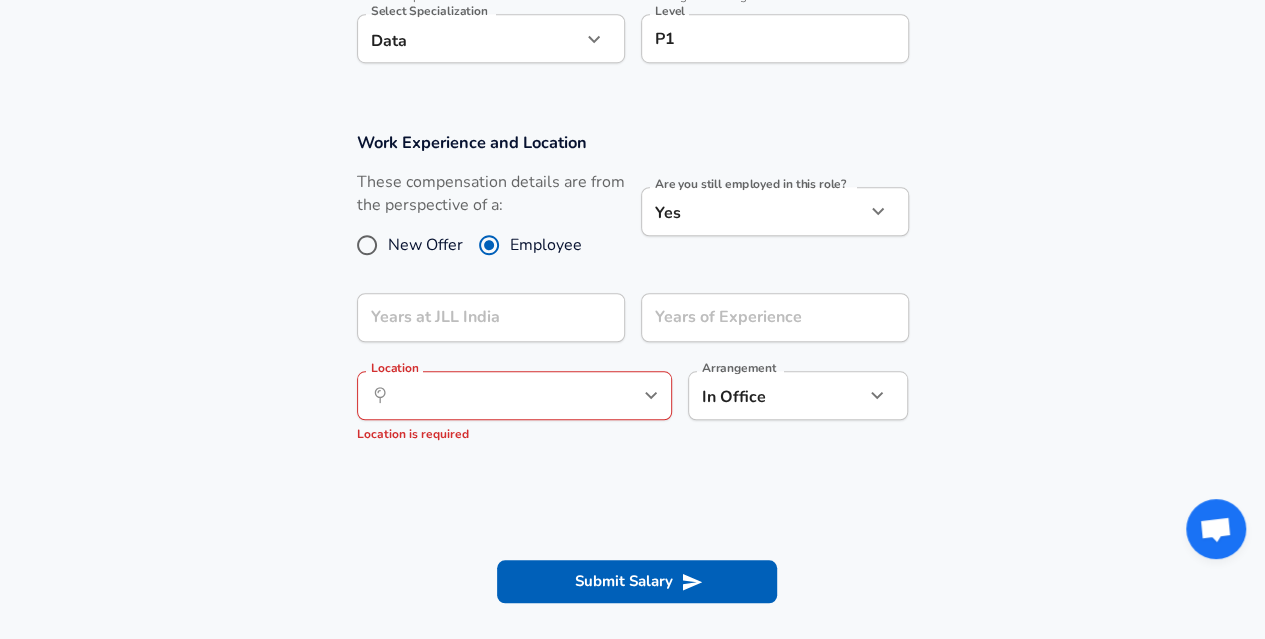 click on "Work Experience and Location These compensation details are from the perspective of a: New Offer Employee Are you still employed in this role? Yes yes Are you still employed in this role? Years at [COMPANY] Years at [COMPANY] Years of Experience Years of Experience Location Location Location is required Arrangement In Office office Arrangement" at bounding box center (632, 296) 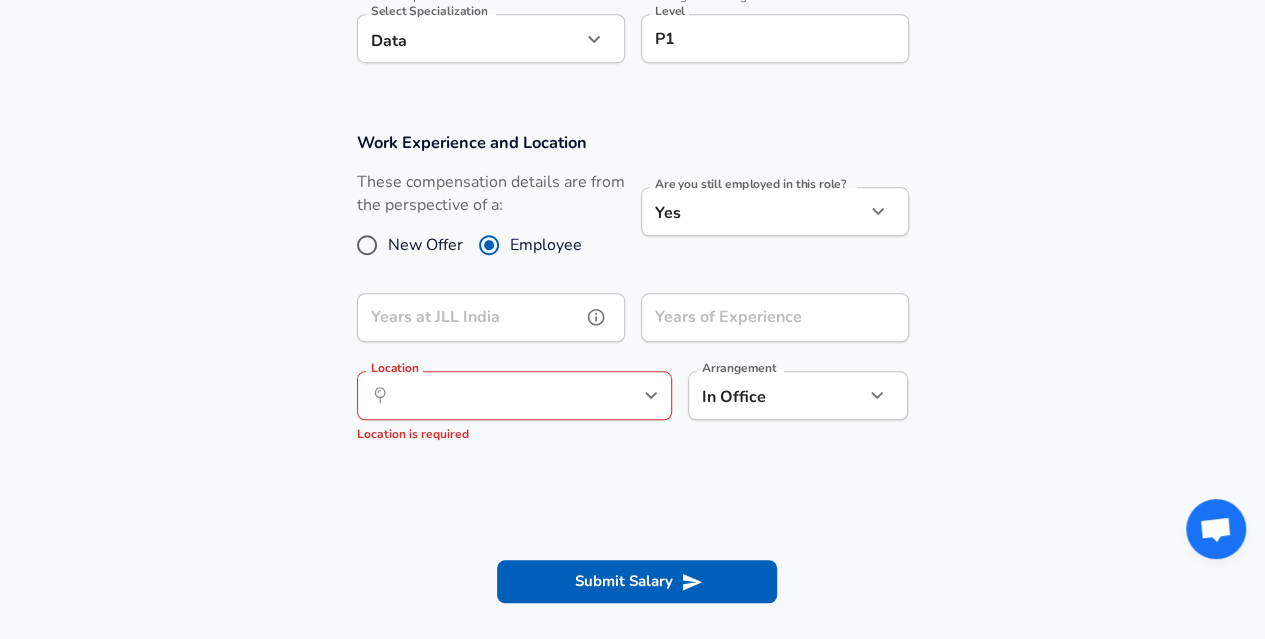 click on "Years at JLL India" at bounding box center (469, 317) 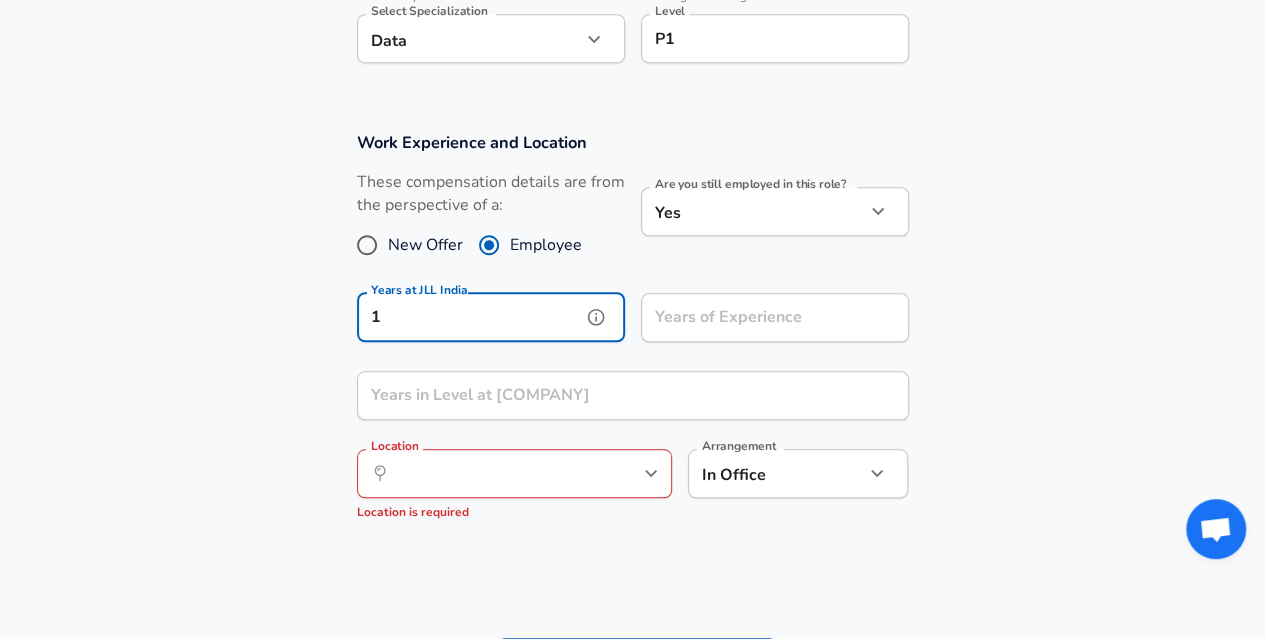 type on "1" 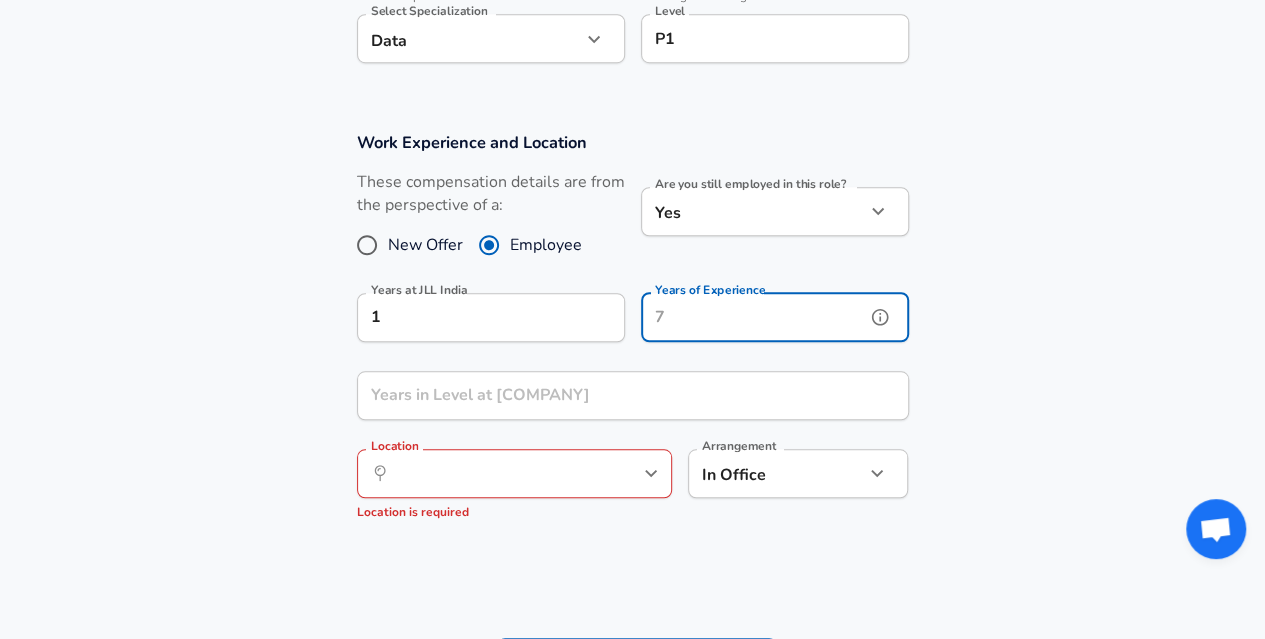 click on "Years of Experience" at bounding box center (753, 317) 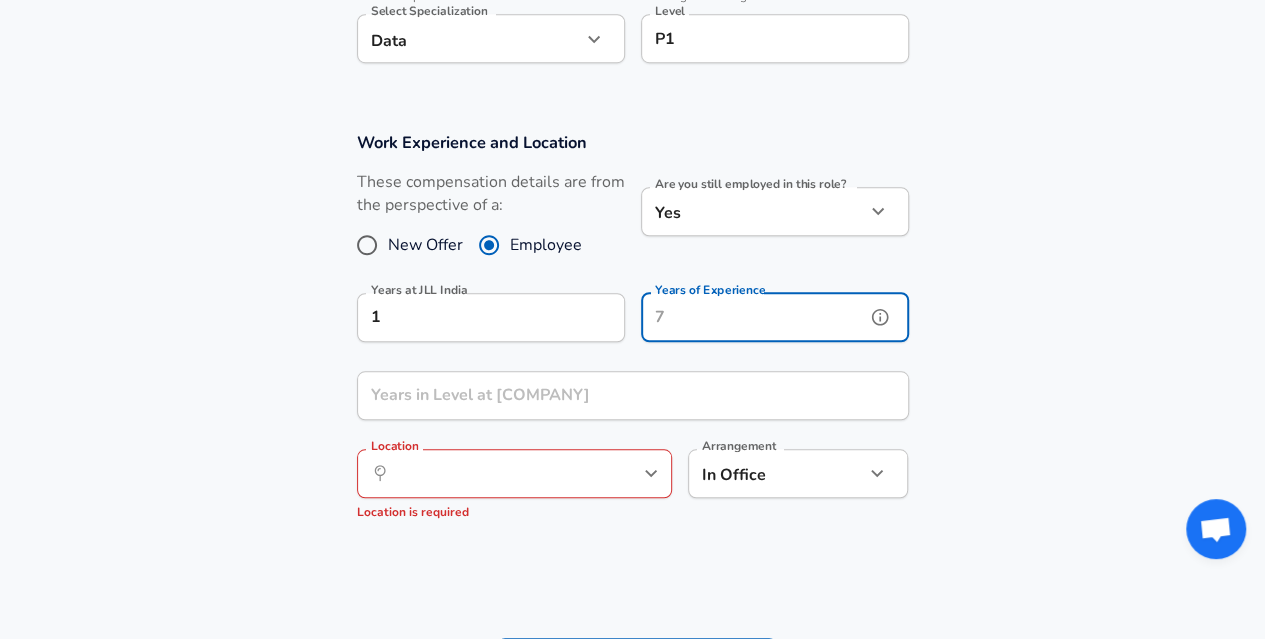 type on "3" 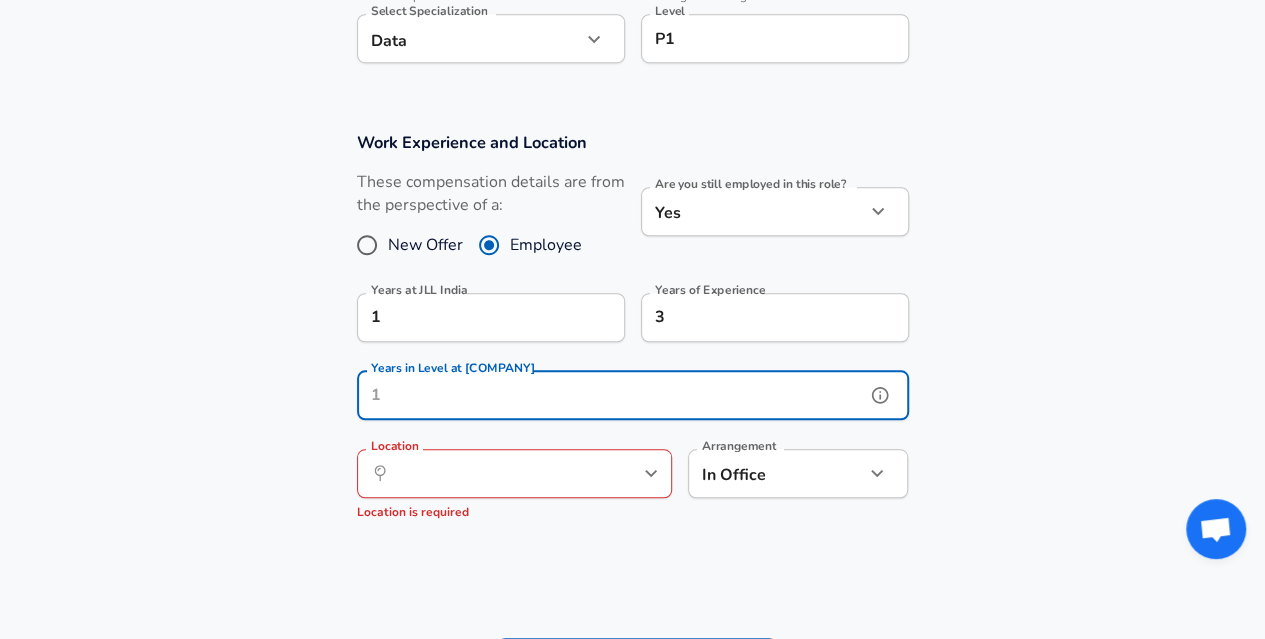 click on "Years in Level at [COMPANY]" at bounding box center (611, 395) 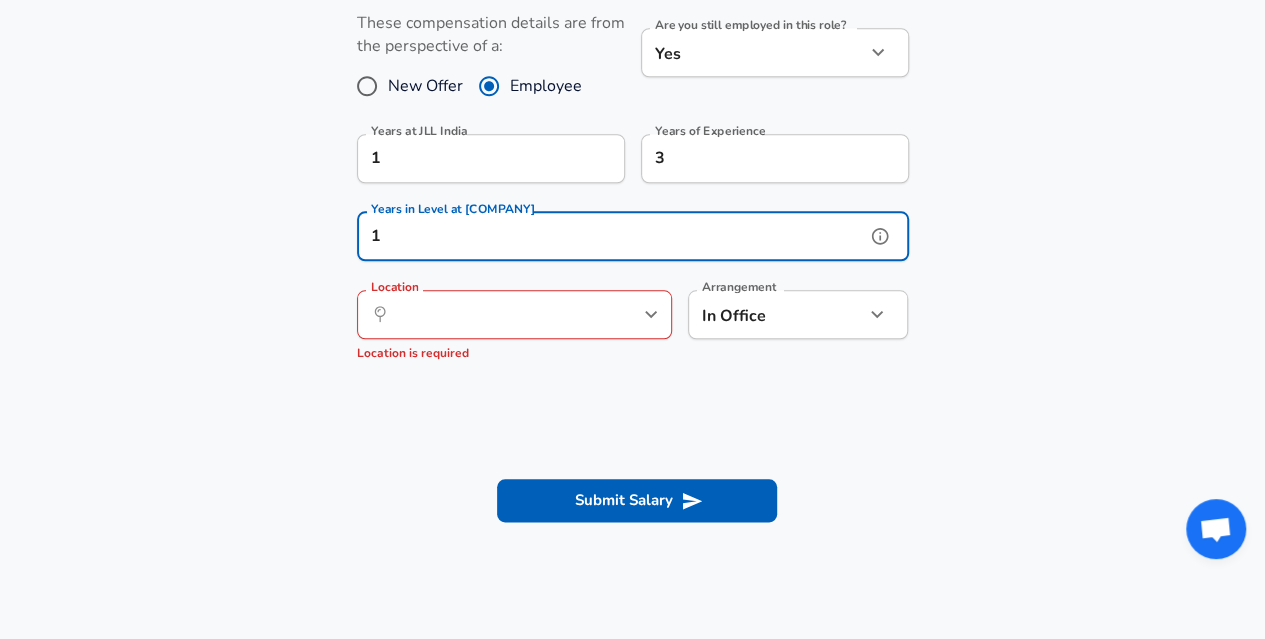 scroll, scrollTop: 906, scrollLeft: 0, axis: vertical 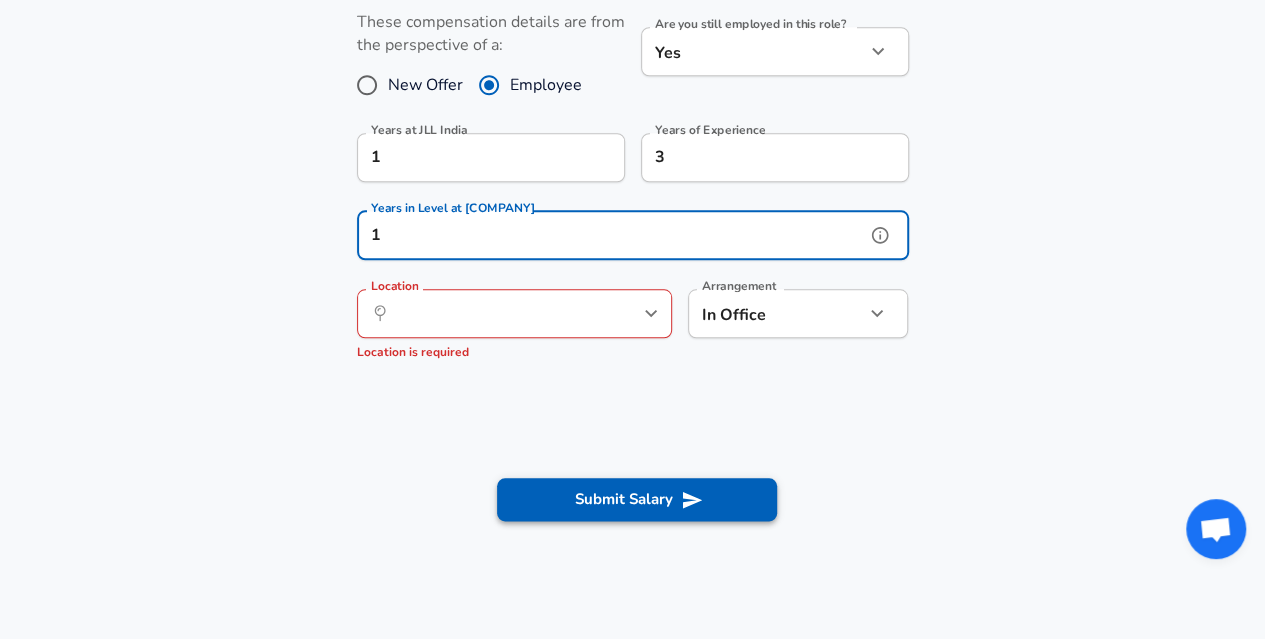 type on "1" 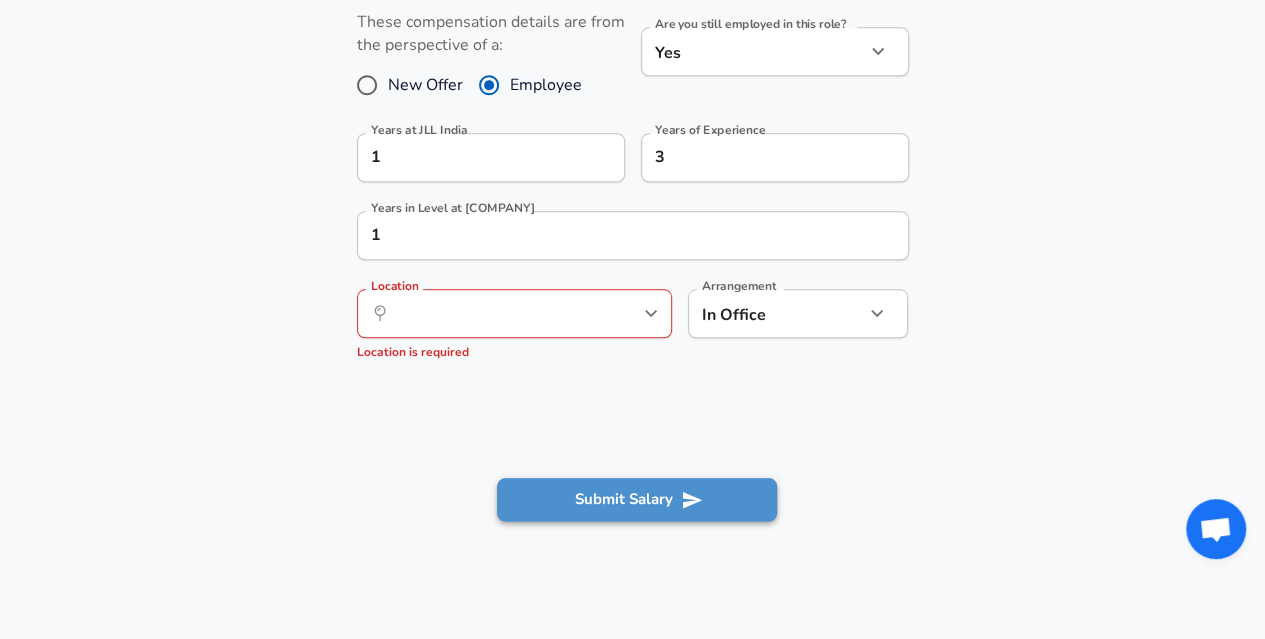 click on "Submit Salary" at bounding box center (637, 499) 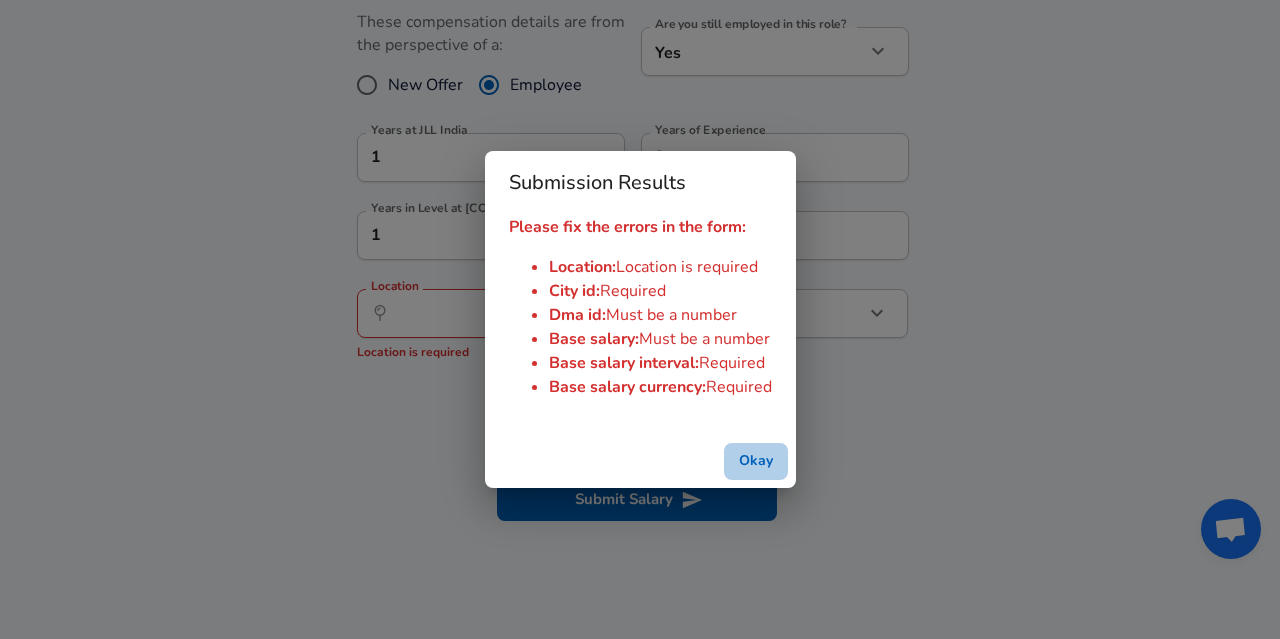click on "Okay" at bounding box center (756, 461) 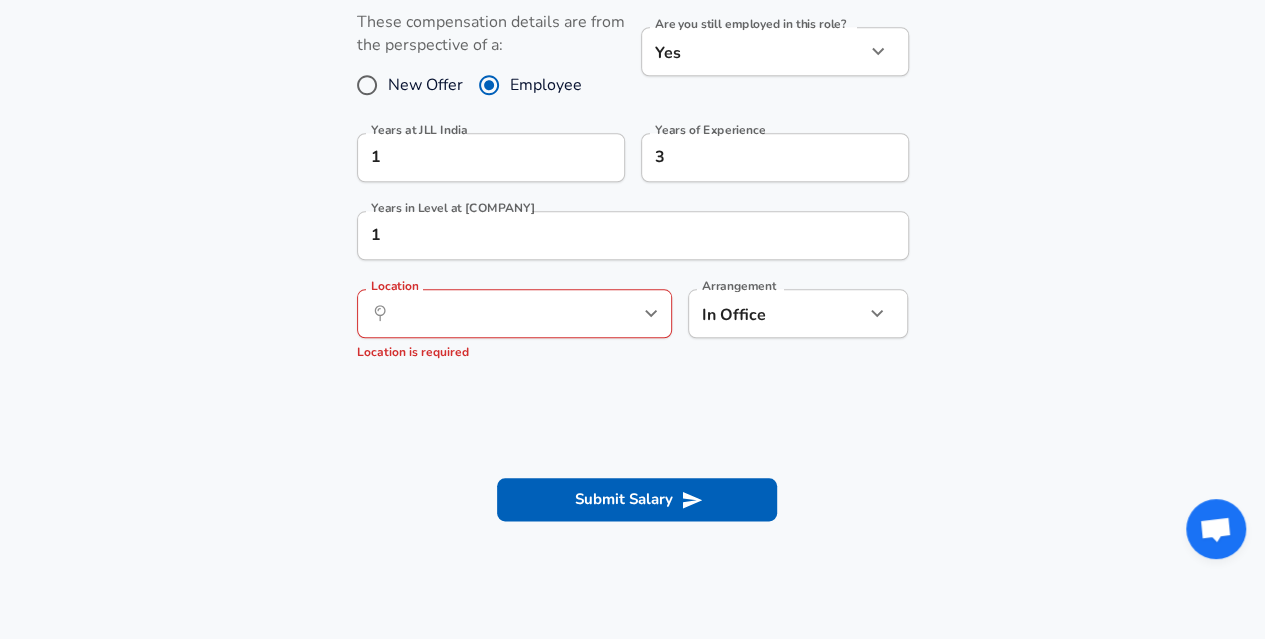 scroll, scrollTop: 0, scrollLeft: 0, axis: both 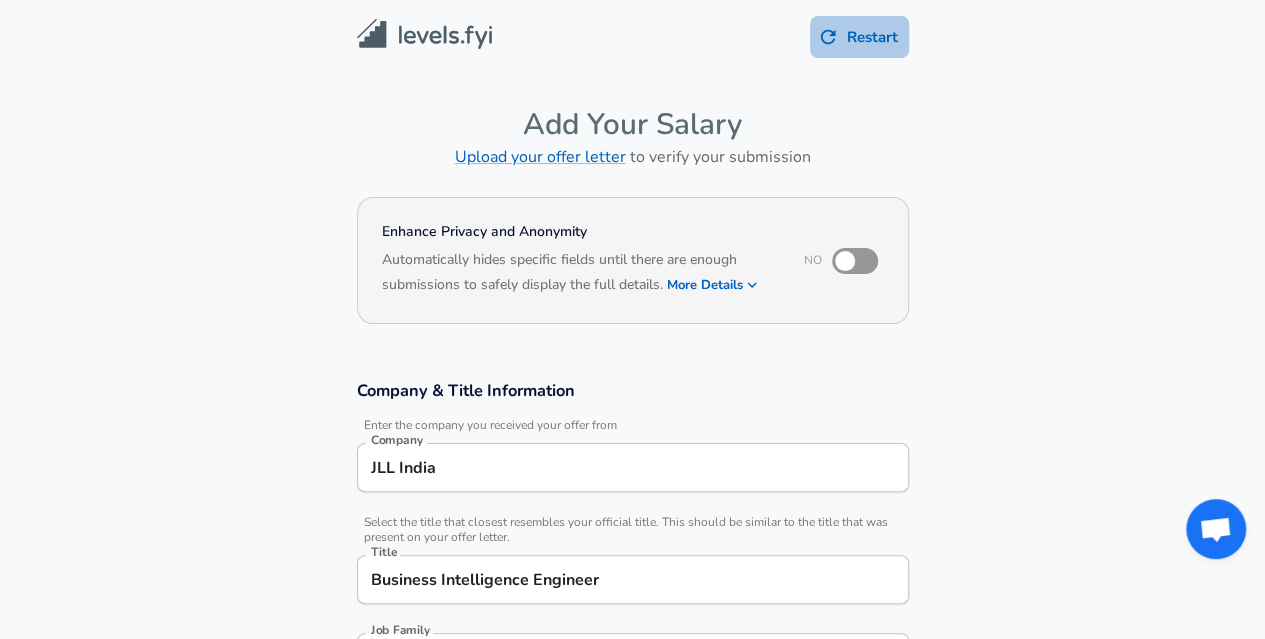 click on "Restart" at bounding box center (859, 37) 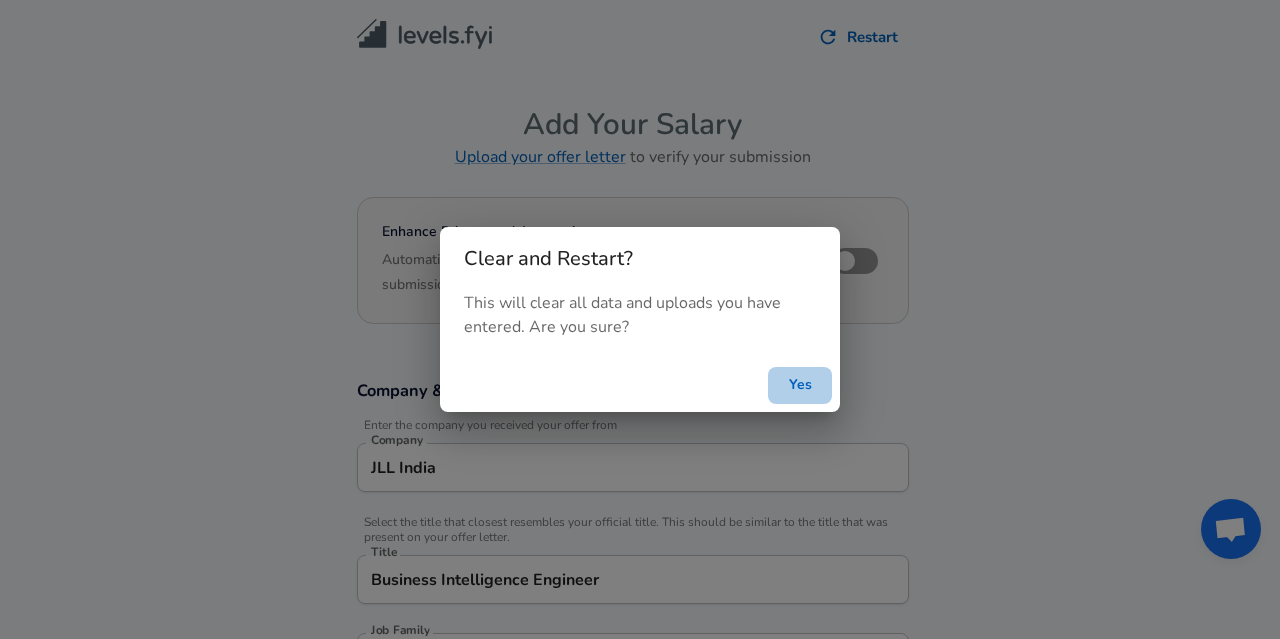 click on "Yes" at bounding box center (800, 385) 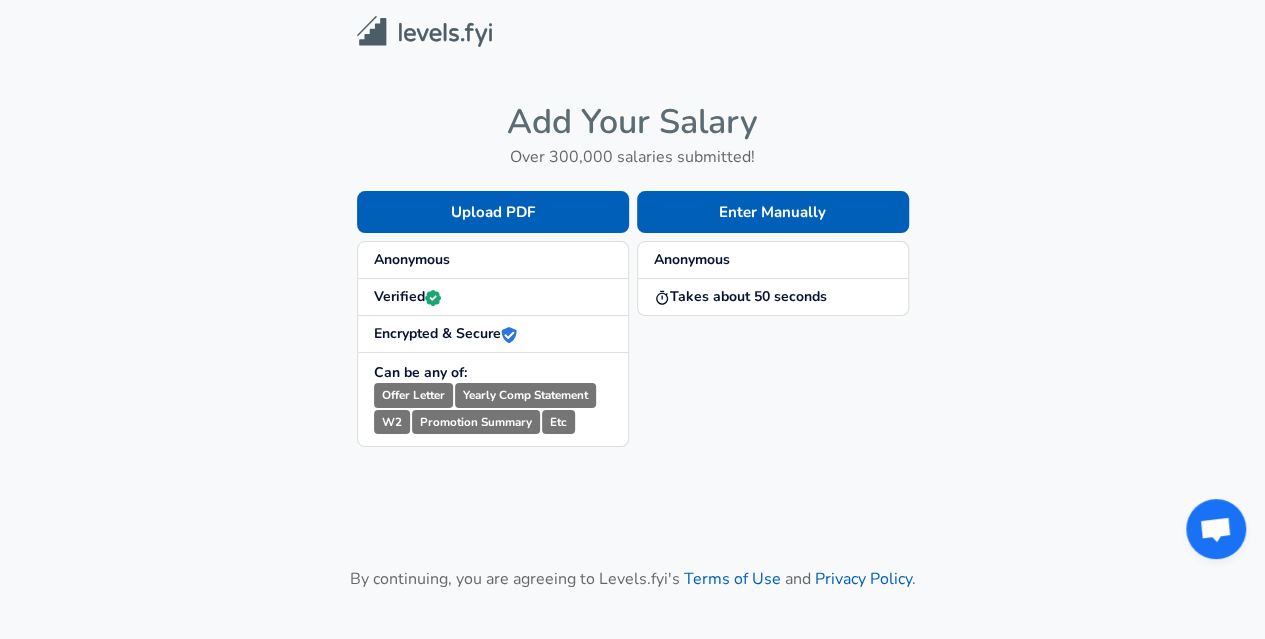 click at bounding box center [424, 31] 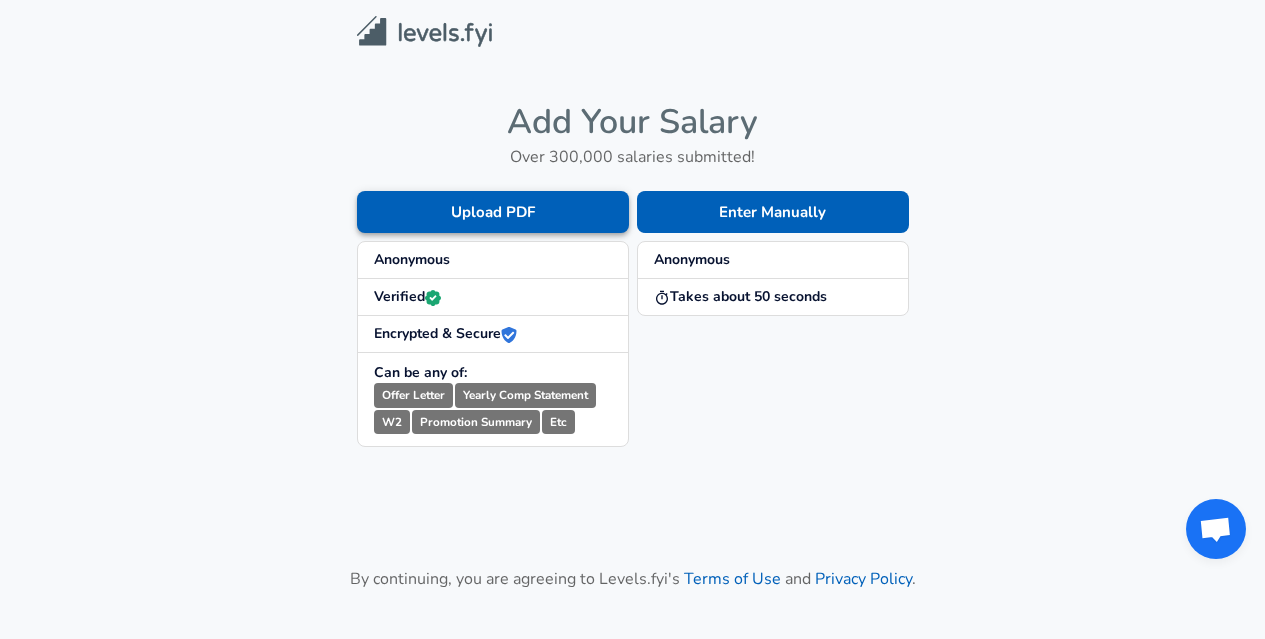 scroll, scrollTop: 0, scrollLeft: 0, axis: both 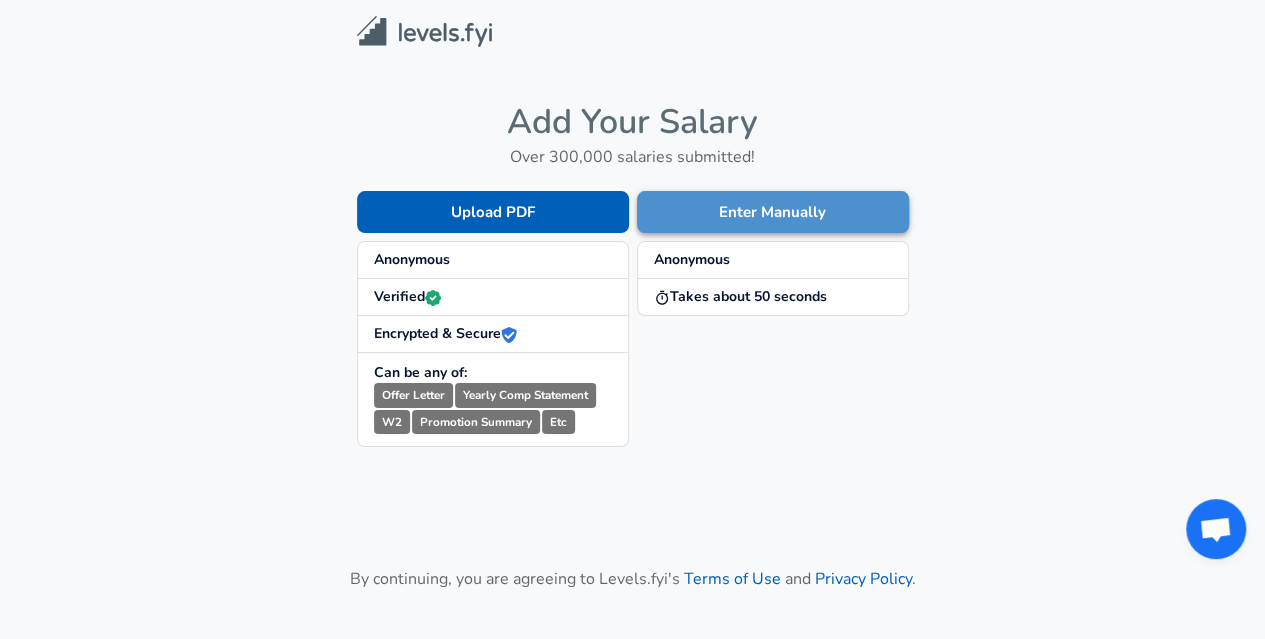 click on "Enter Manually" at bounding box center [773, 212] 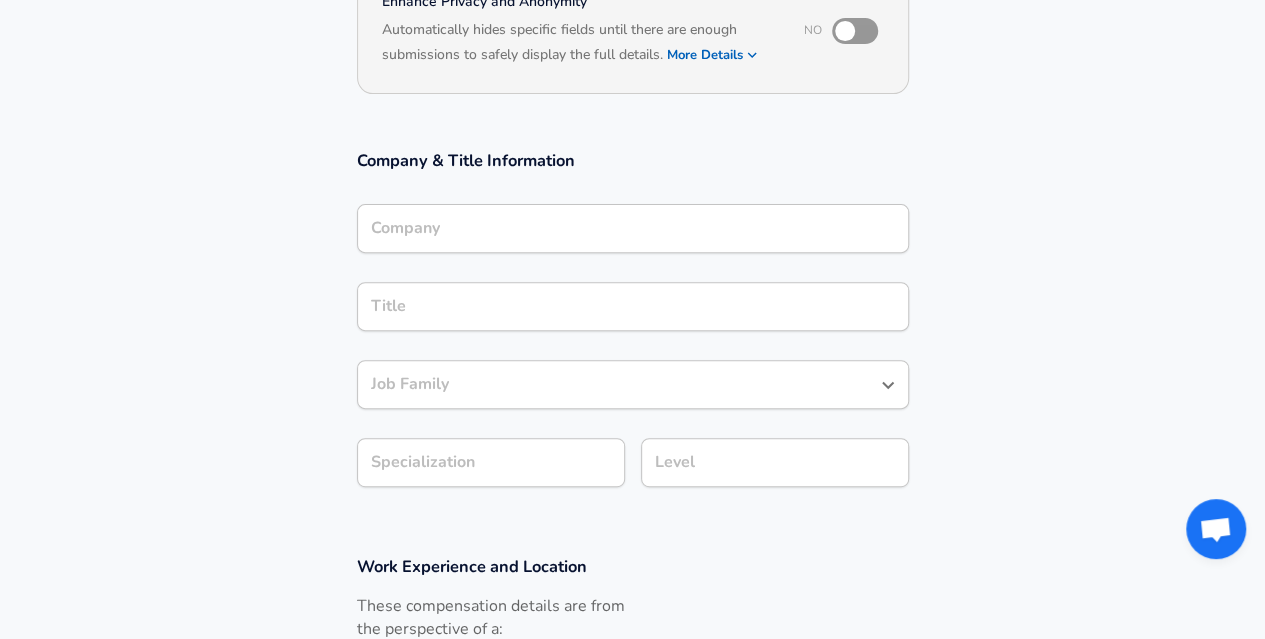 scroll, scrollTop: 250, scrollLeft: 0, axis: vertical 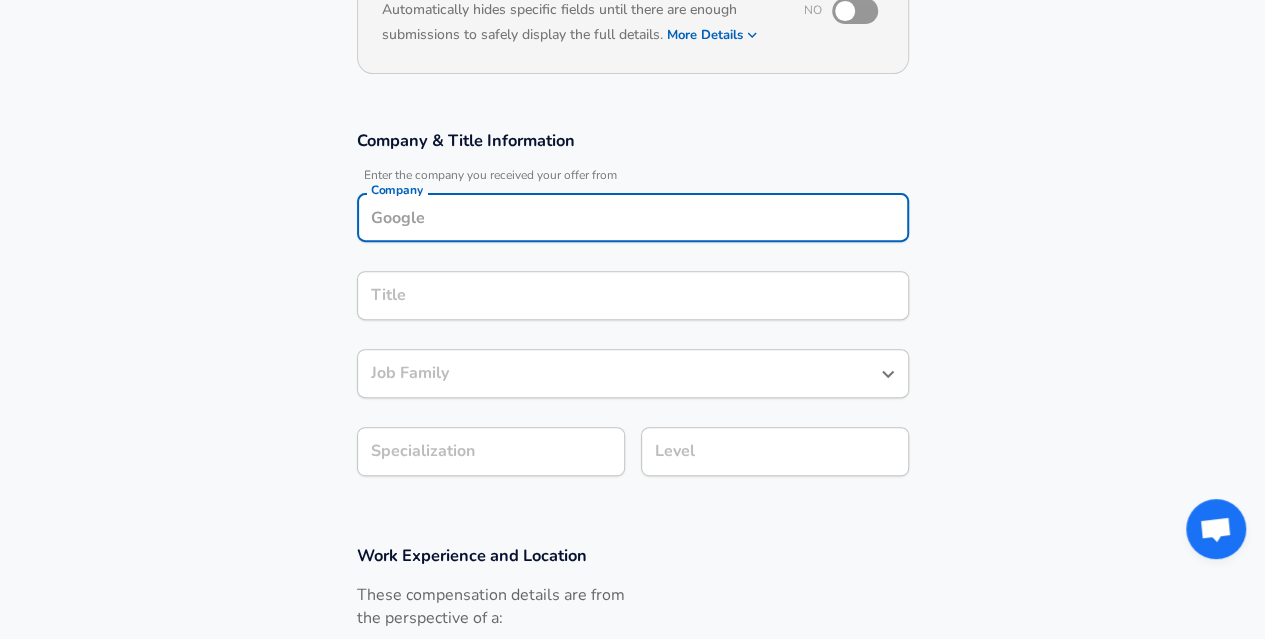 click on "Company" at bounding box center [633, 217] 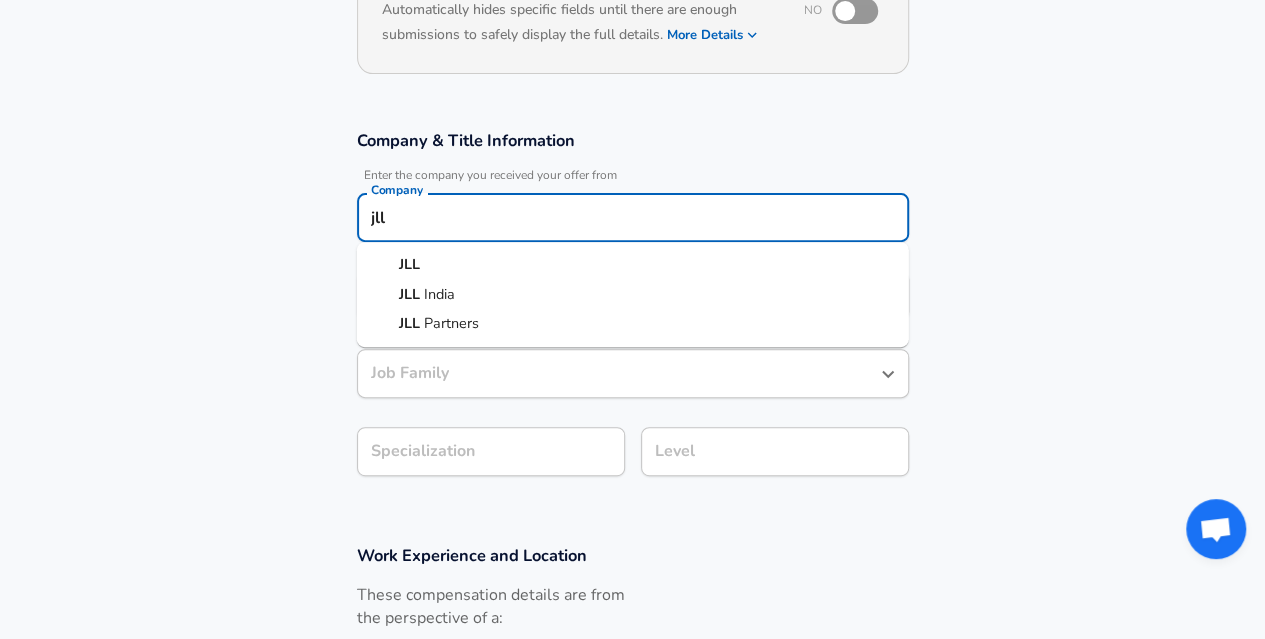 click on "JLL" at bounding box center [633, 265] 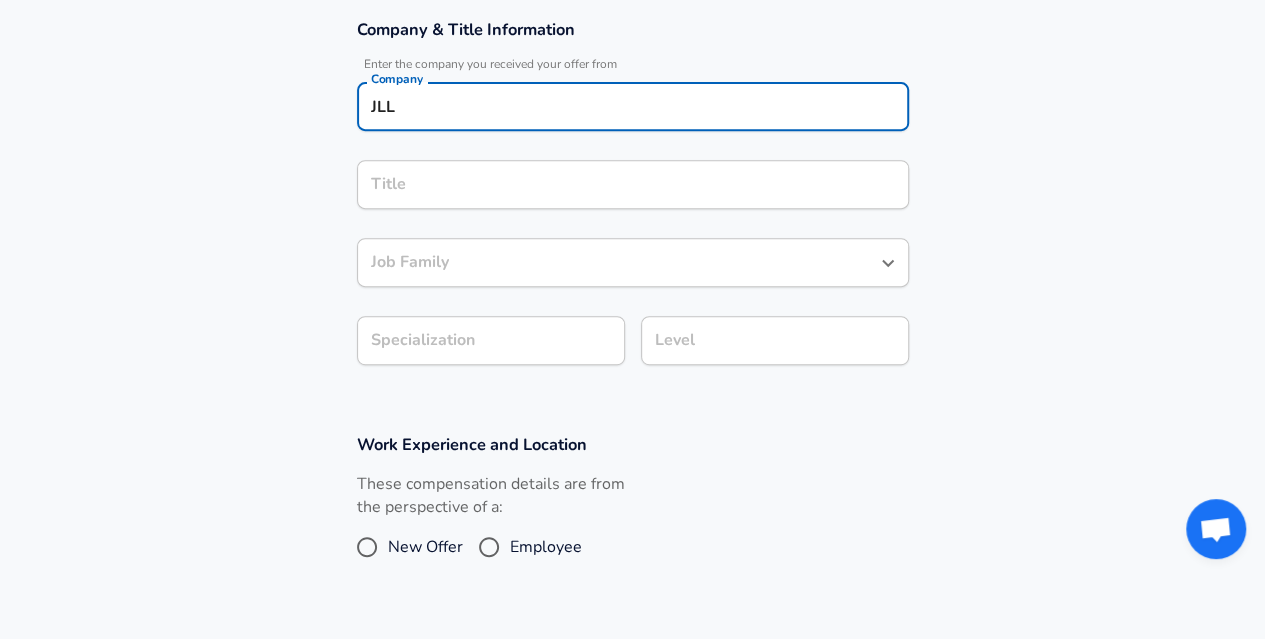 type on "JLL" 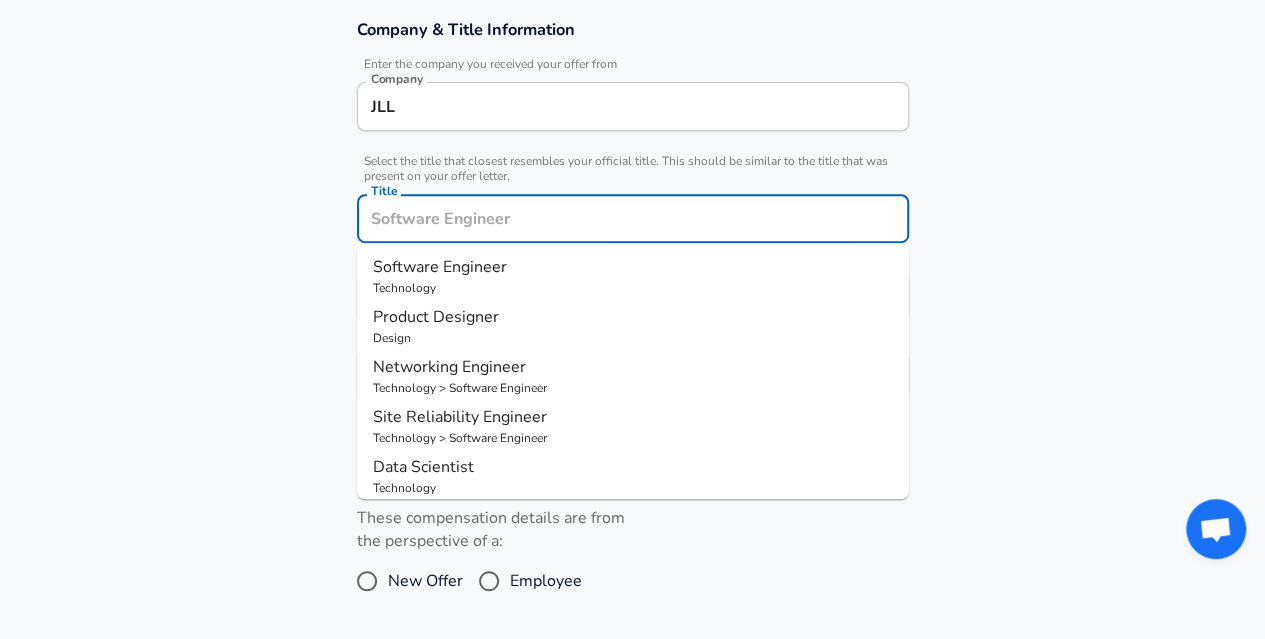 scroll, scrollTop: 401, scrollLeft: 0, axis: vertical 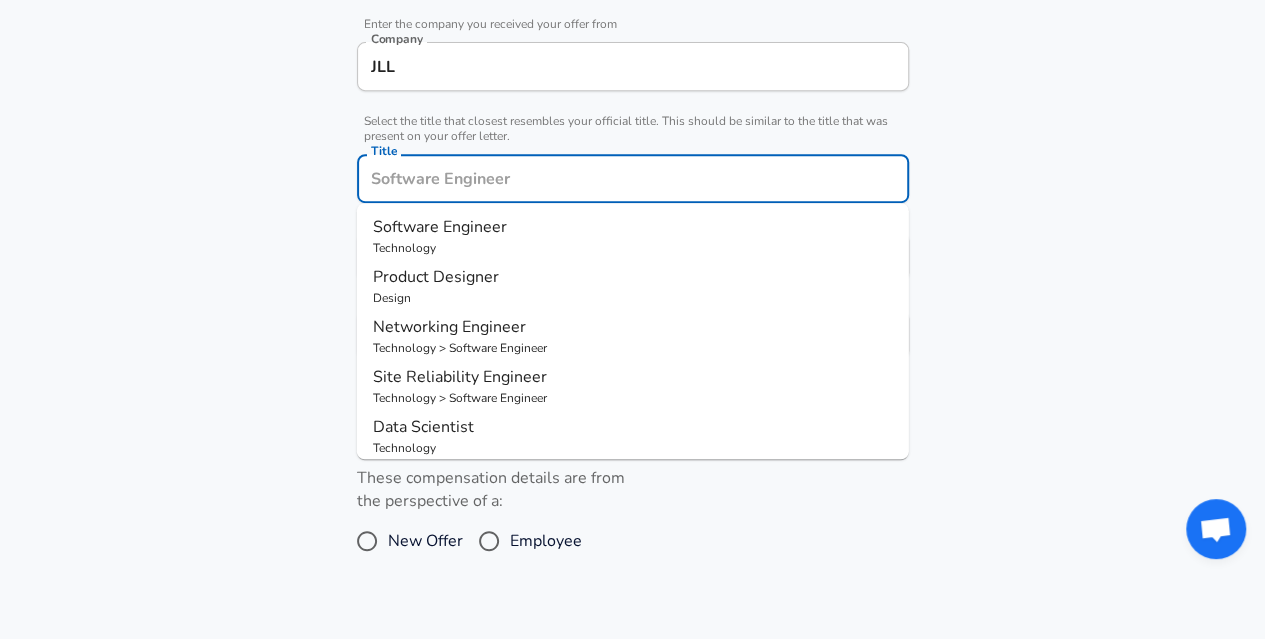 click on "Title" at bounding box center (633, 178) 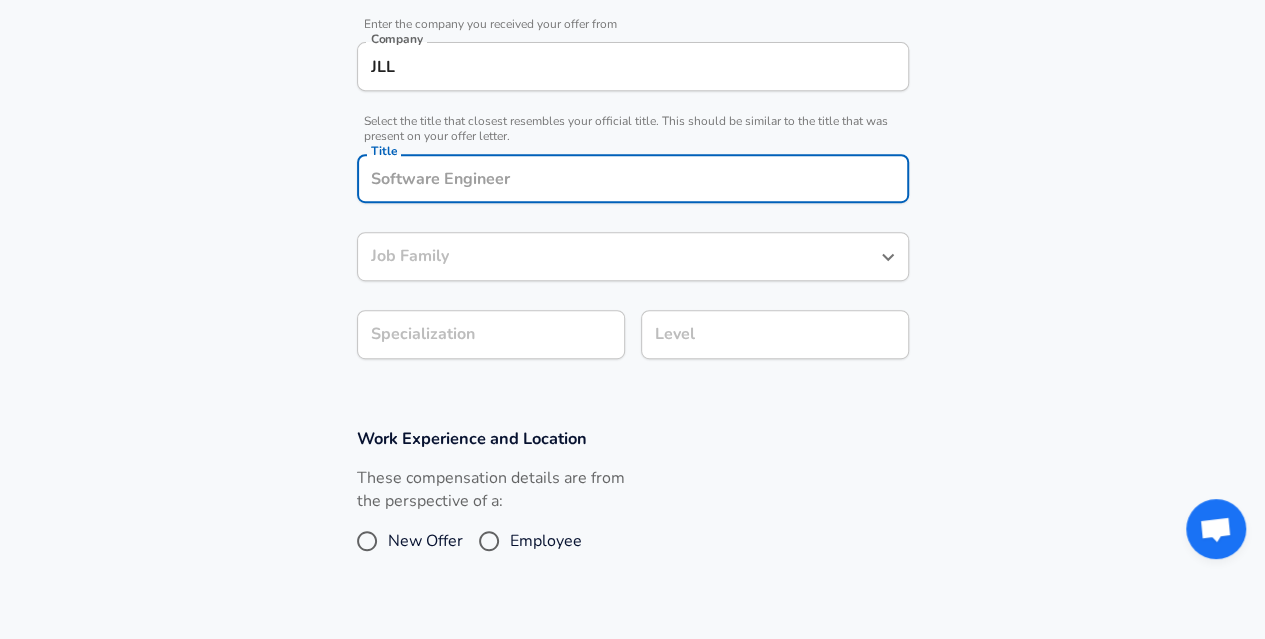 click on "Title" at bounding box center [633, 178] 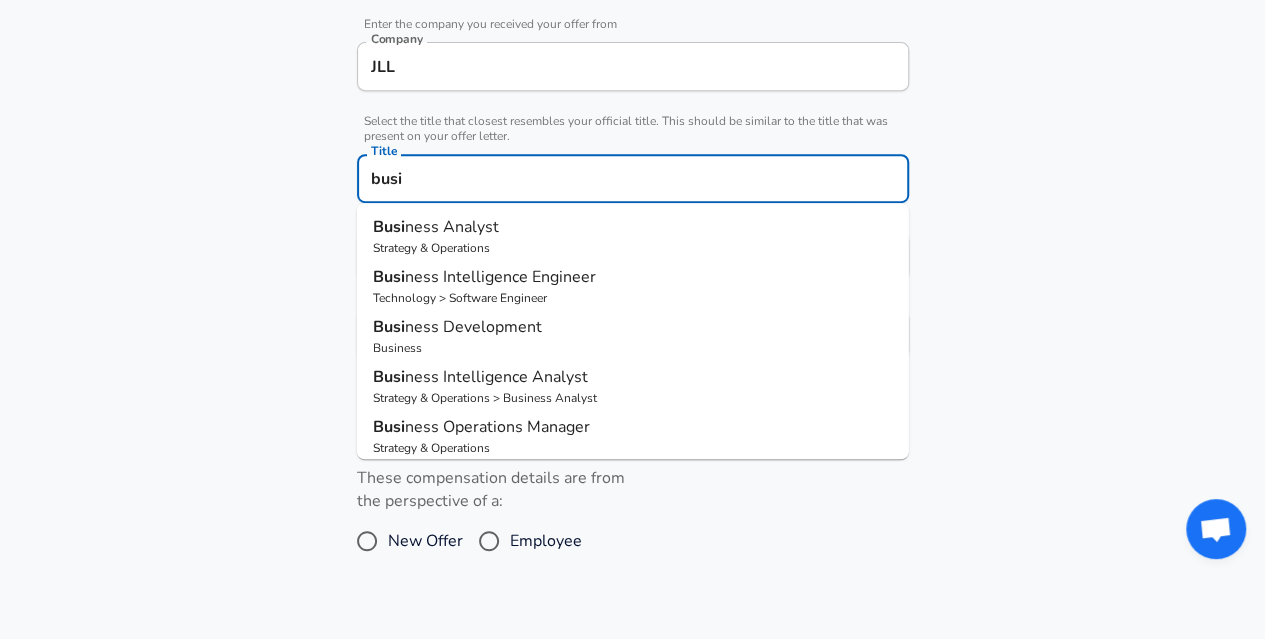 click on "Technology > Software Engineer" at bounding box center [633, 298] 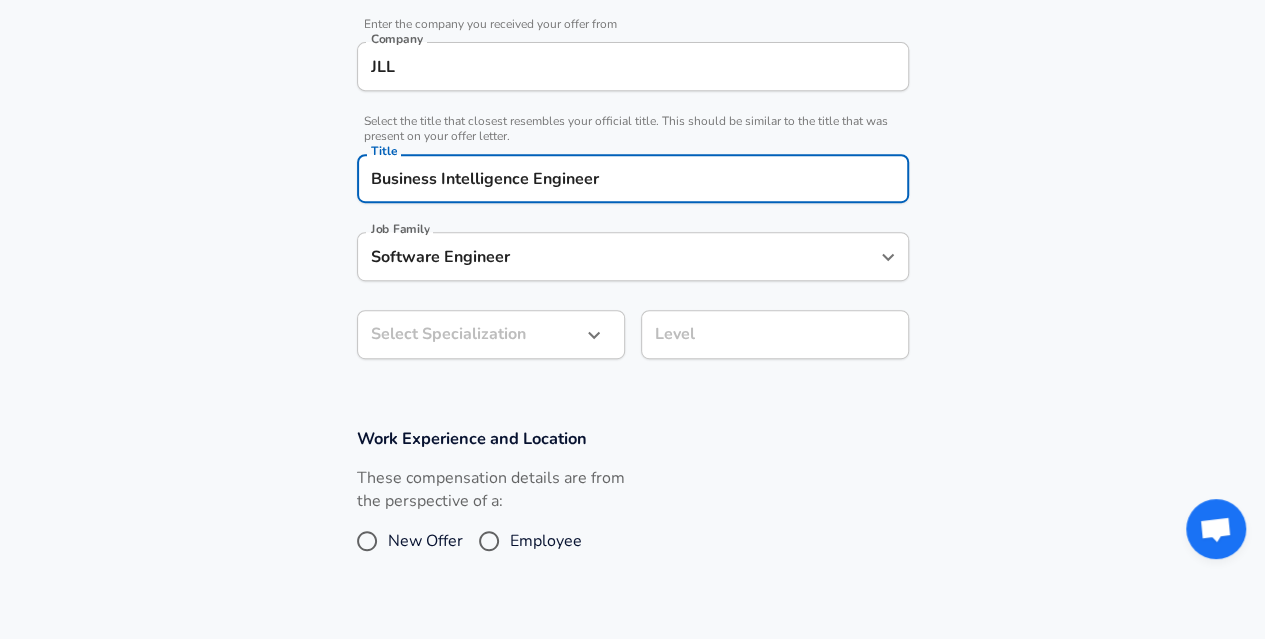 type on "Business Intelligence Engineer" 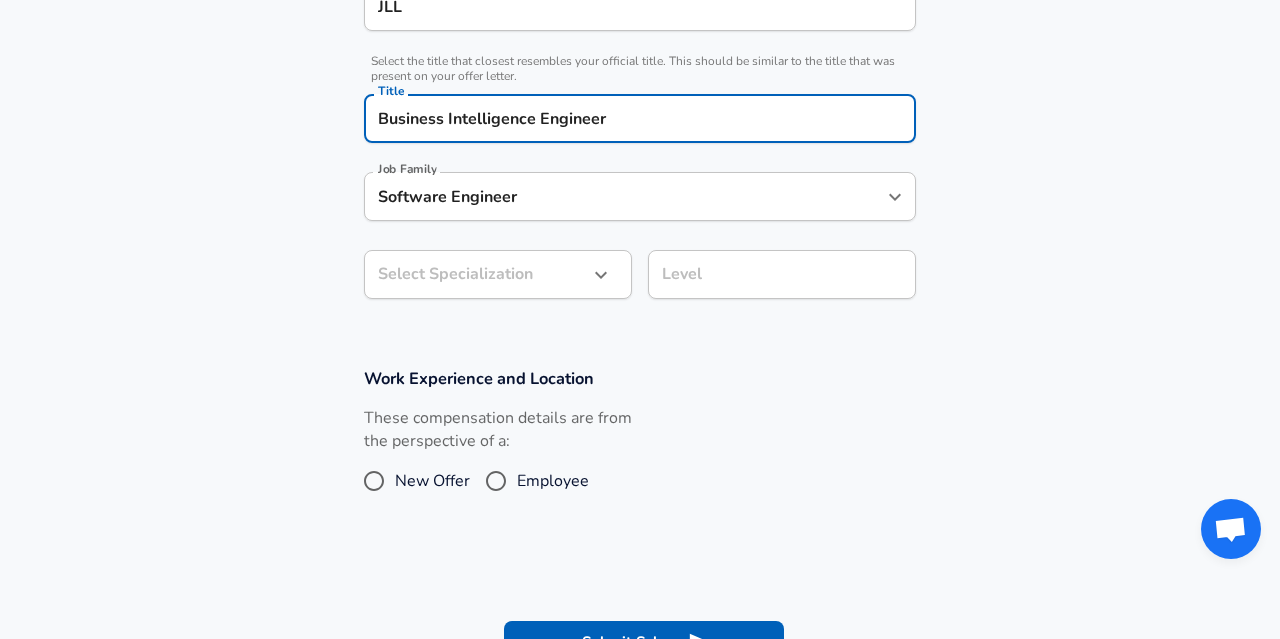 click on "Restart Add Your Salary Upload your offer letter   to verify your submission Enhance Privacy and Anonymity No Automatically hides specific fields until there are enough submissions to safely display the full details.   More Details Based on your submission and the data points that we have already collected, we will automatically hide and anonymize specific fields if there aren't enough data points to remain sufficiently anonymous. Company & Title Information   Enter the company you received your offer from Company JLL Company   Select the title that closest resembles your official title. This should be similar to the title that was present on your offer letter. Title Business Intelligence Engineer Title Job Family Software Engineer Job Family Select Specialization ​ Select Specialization Level Level Work Experience and Location These compensation details are from the perspective of a: New Offer Employee Submit Salary By continuing, you are agreeing to Levels.fyi's   Terms of Use   and   Privacy Policy . Yes" at bounding box center [640, -142] 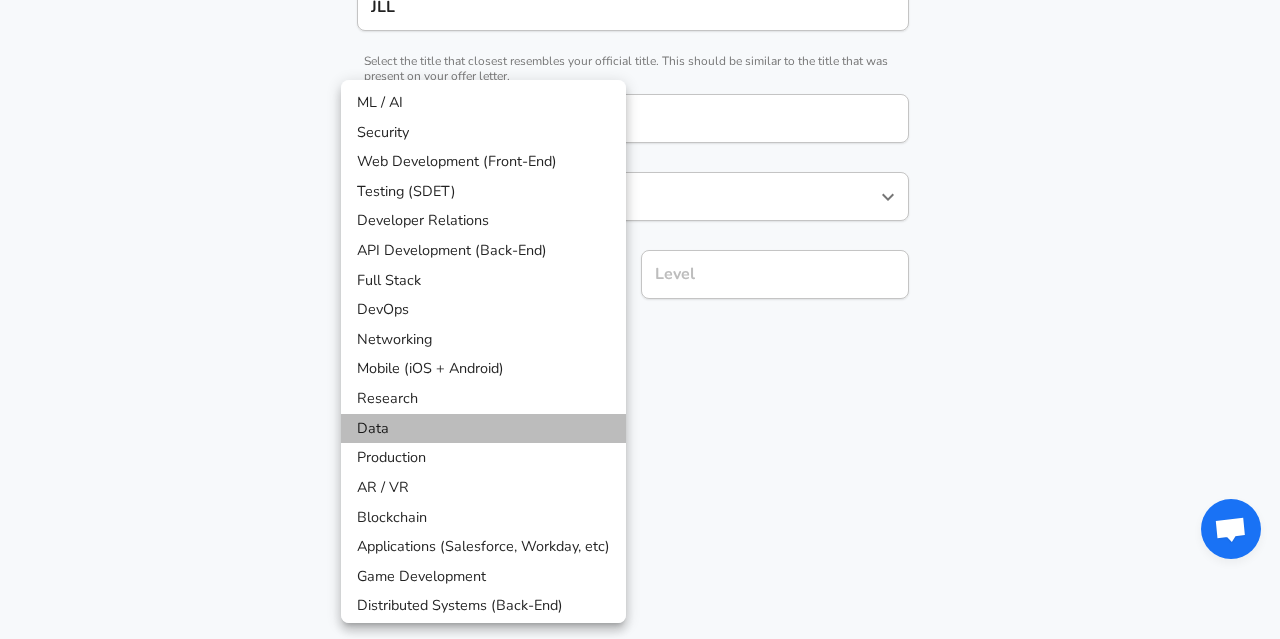 click on "Data" at bounding box center (483, 429) 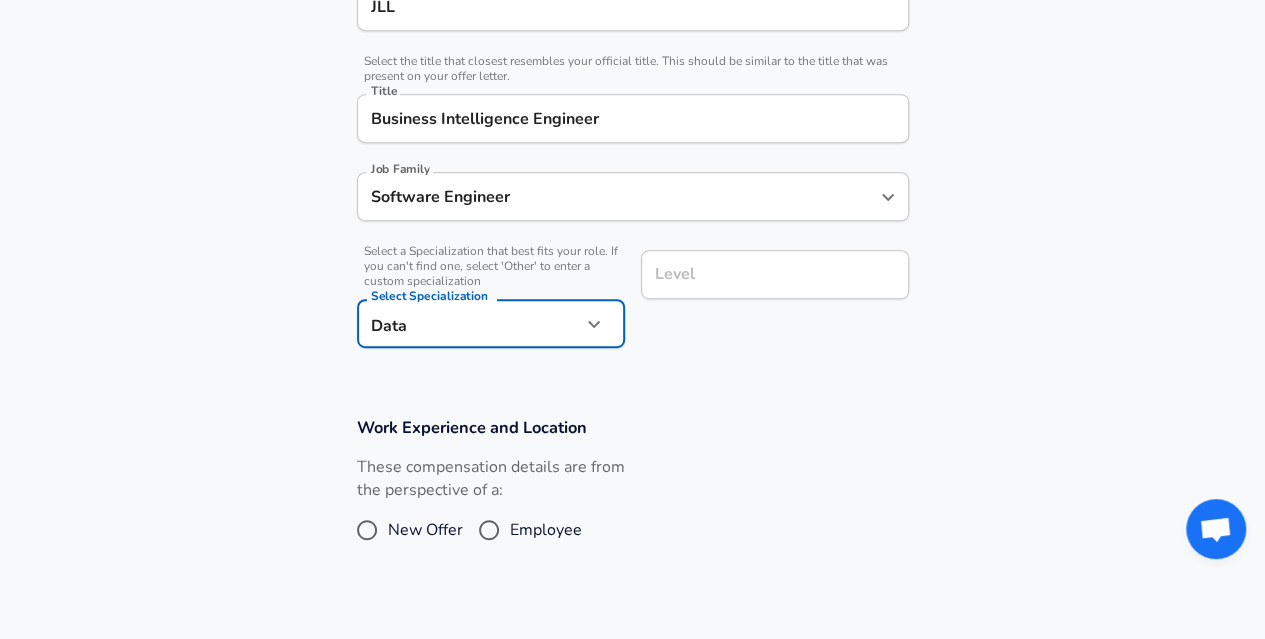 scroll, scrollTop: 501, scrollLeft: 0, axis: vertical 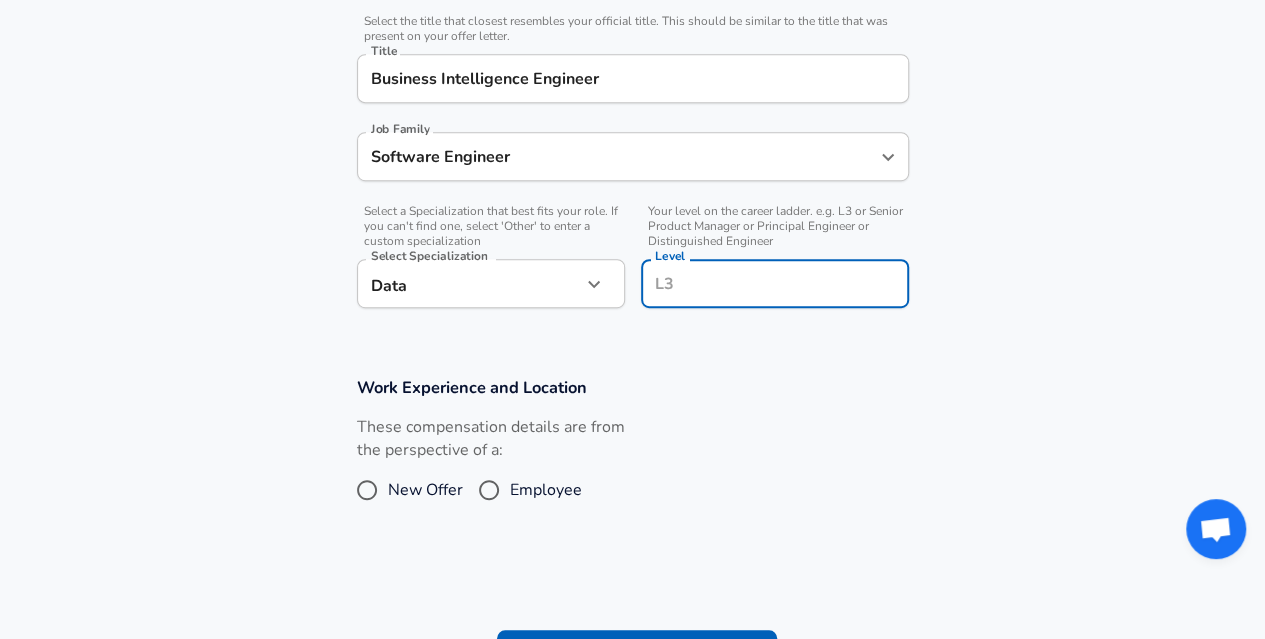 click on "Level" at bounding box center [775, 283] 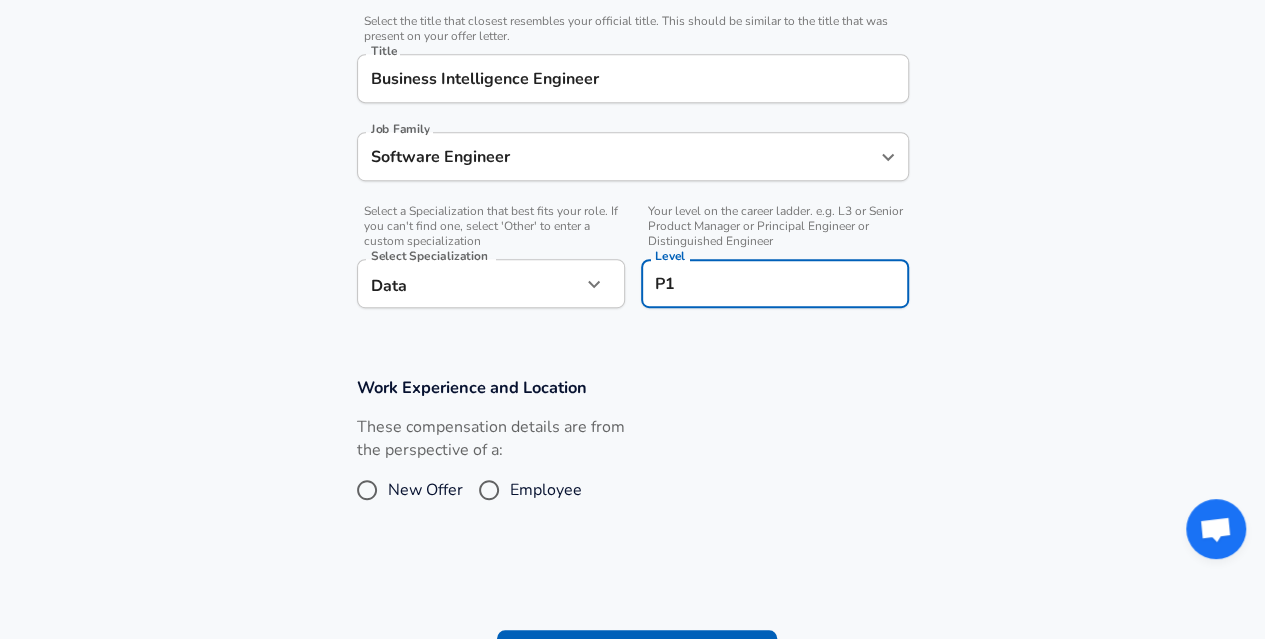 type on "P1" 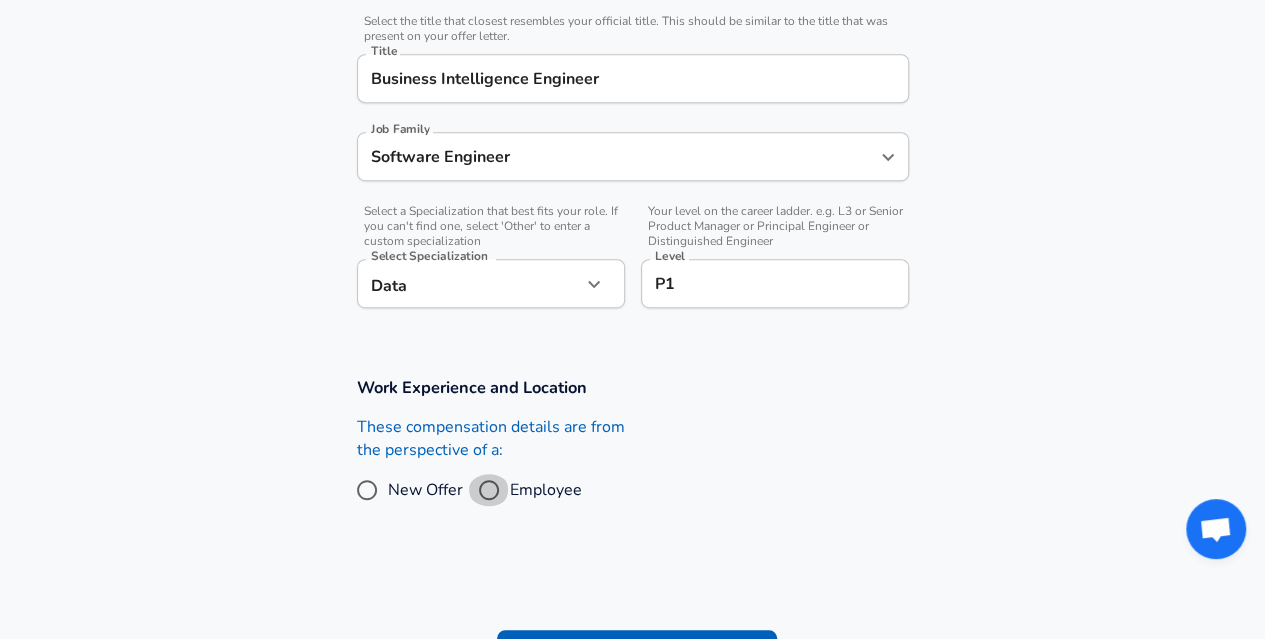 click on "Employee" at bounding box center [489, 490] 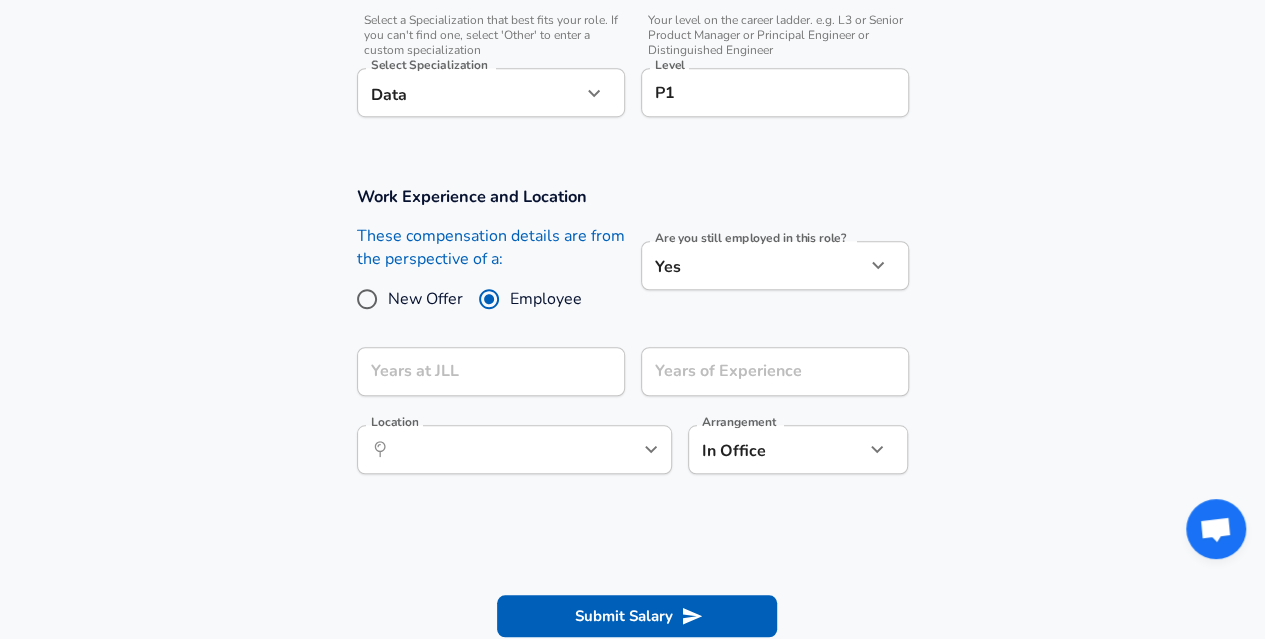 scroll, scrollTop: 693, scrollLeft: 0, axis: vertical 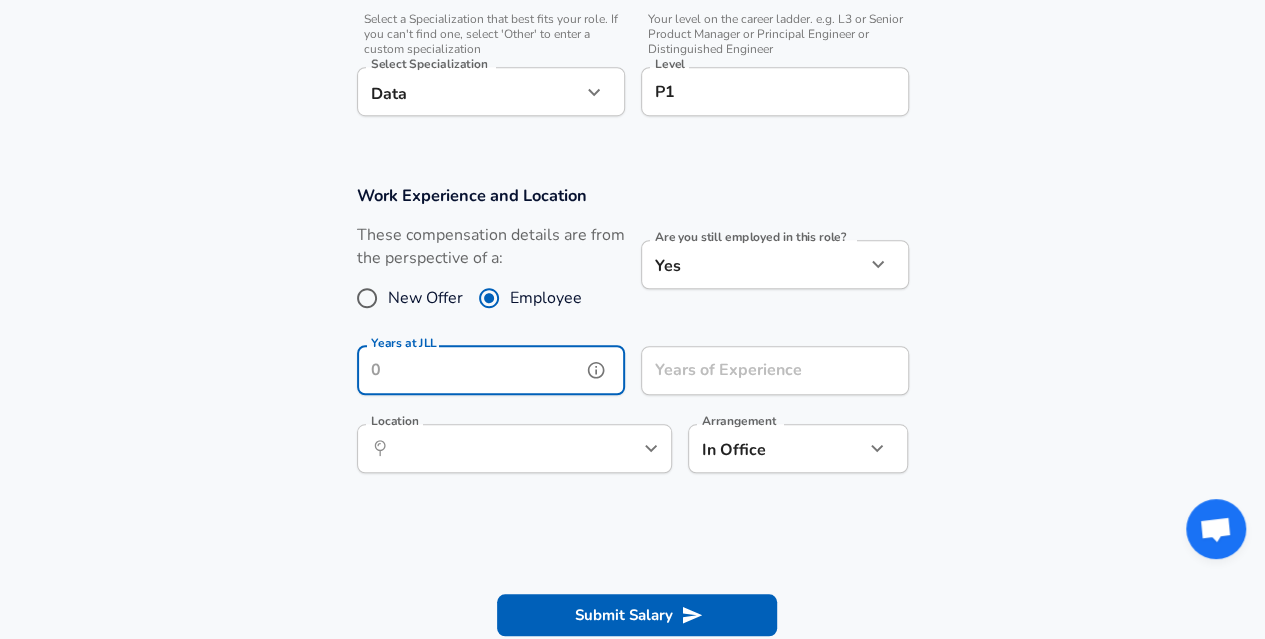 click on "Years at JLL" at bounding box center [469, 370] 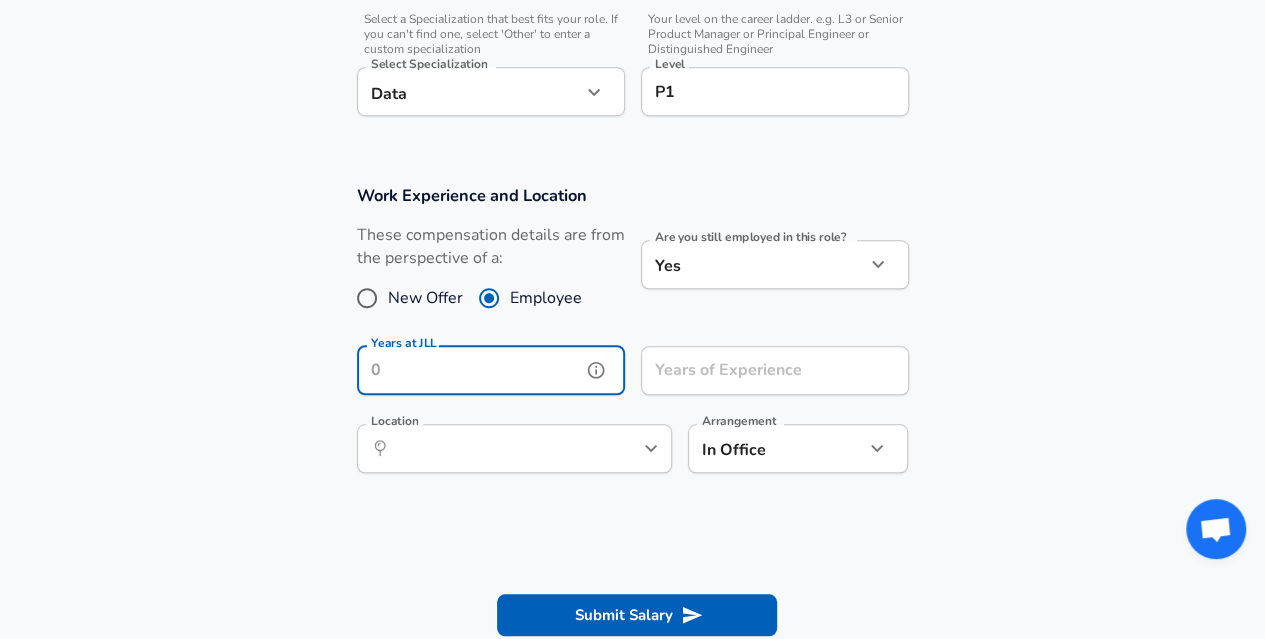 type on "1" 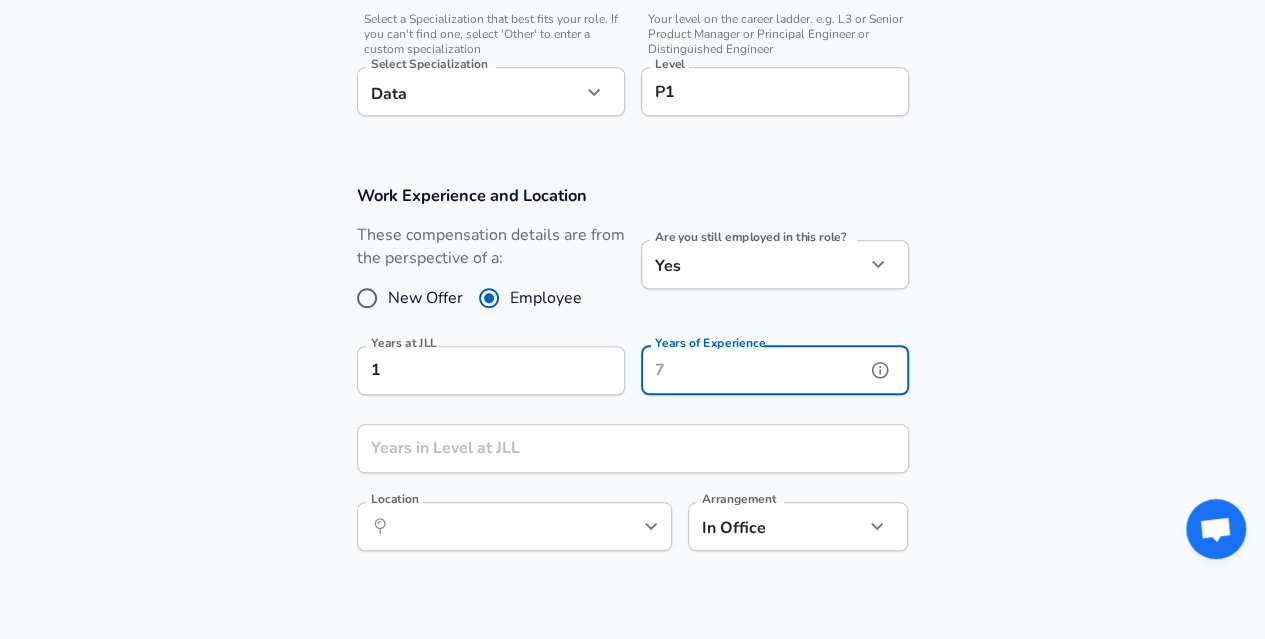 click on "Years of Experience" at bounding box center (753, 370) 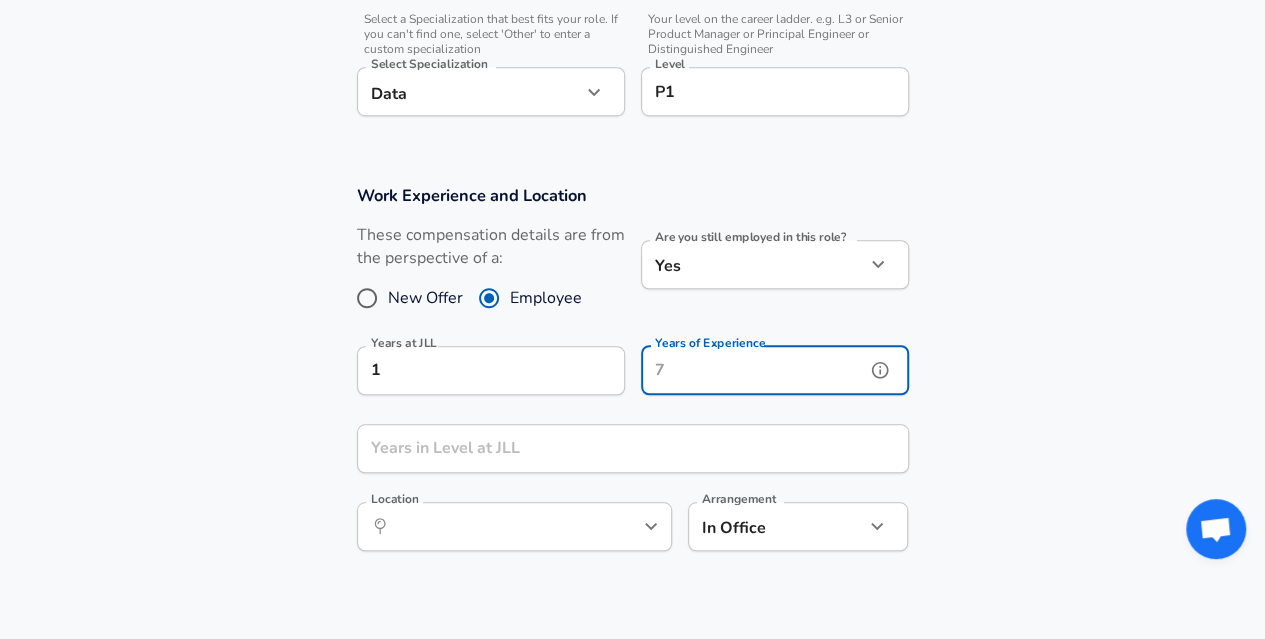 type on "3" 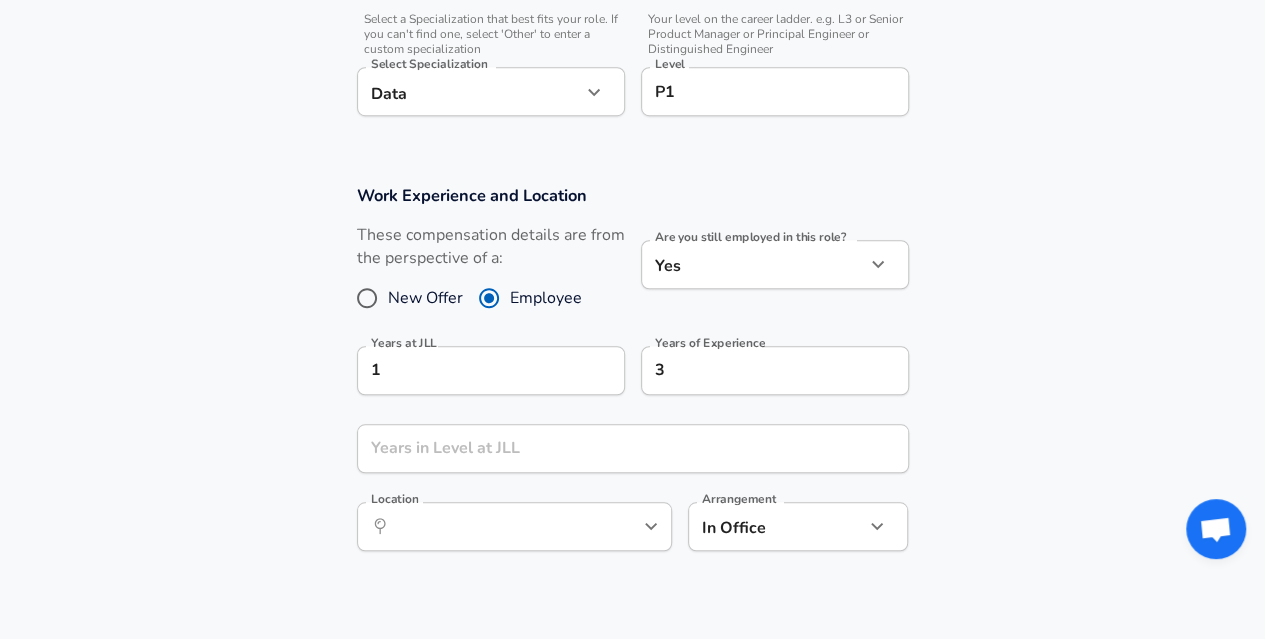 click on "Years in Level at JLL Years in Level at JLL" at bounding box center (633, 451) 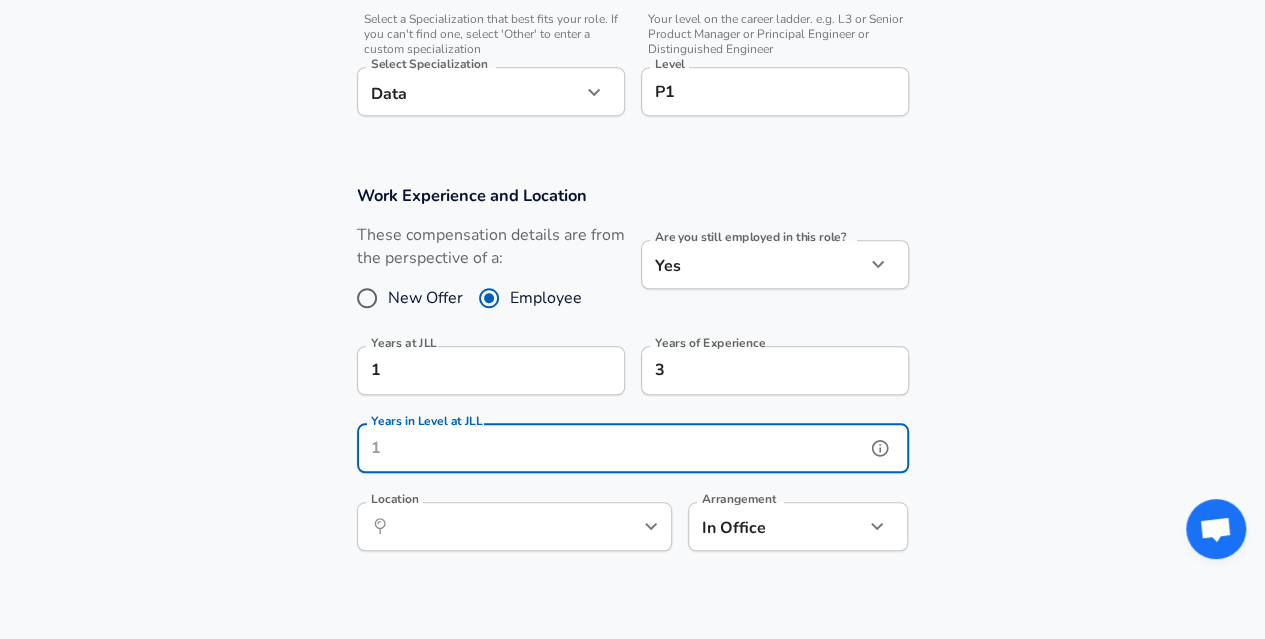 click on "Years in Level at JLL" at bounding box center (611, 448) 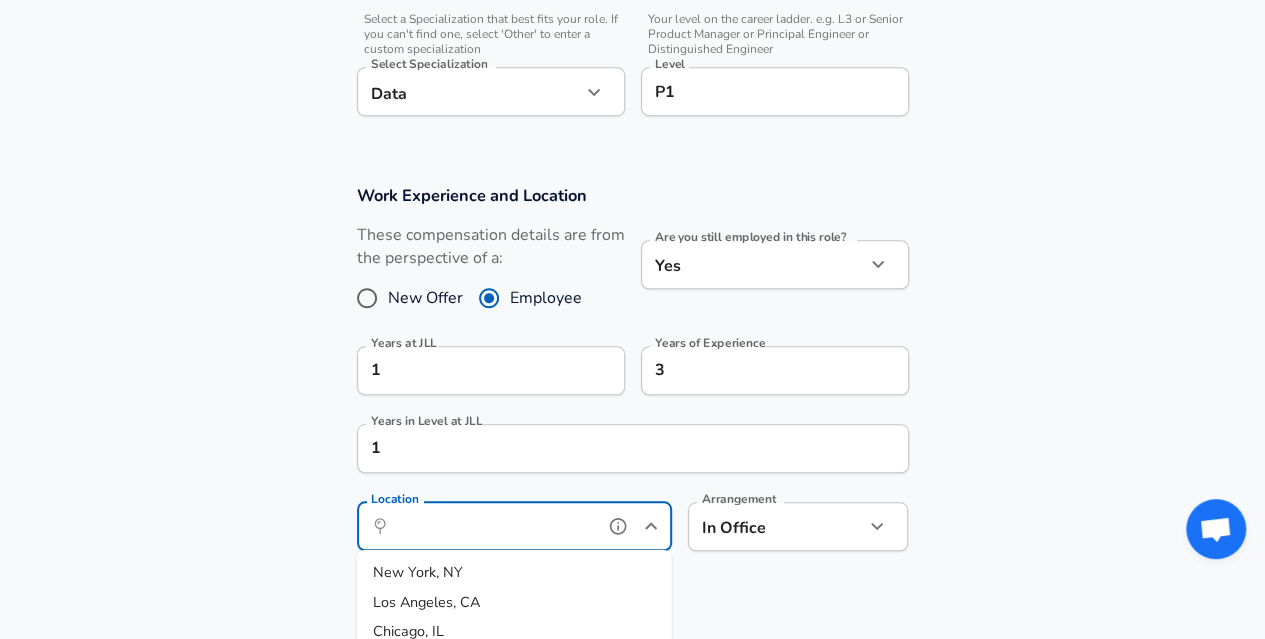 click on "Location" at bounding box center (492, 526) 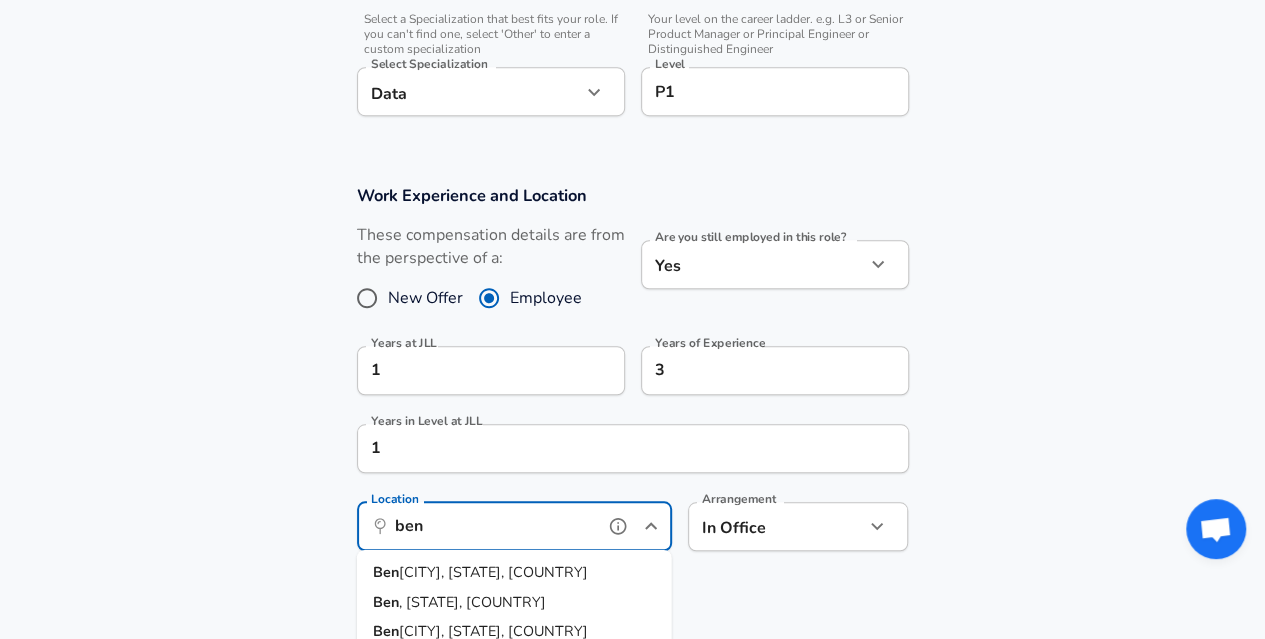 scroll, scrollTop: 0, scrollLeft: 0, axis: both 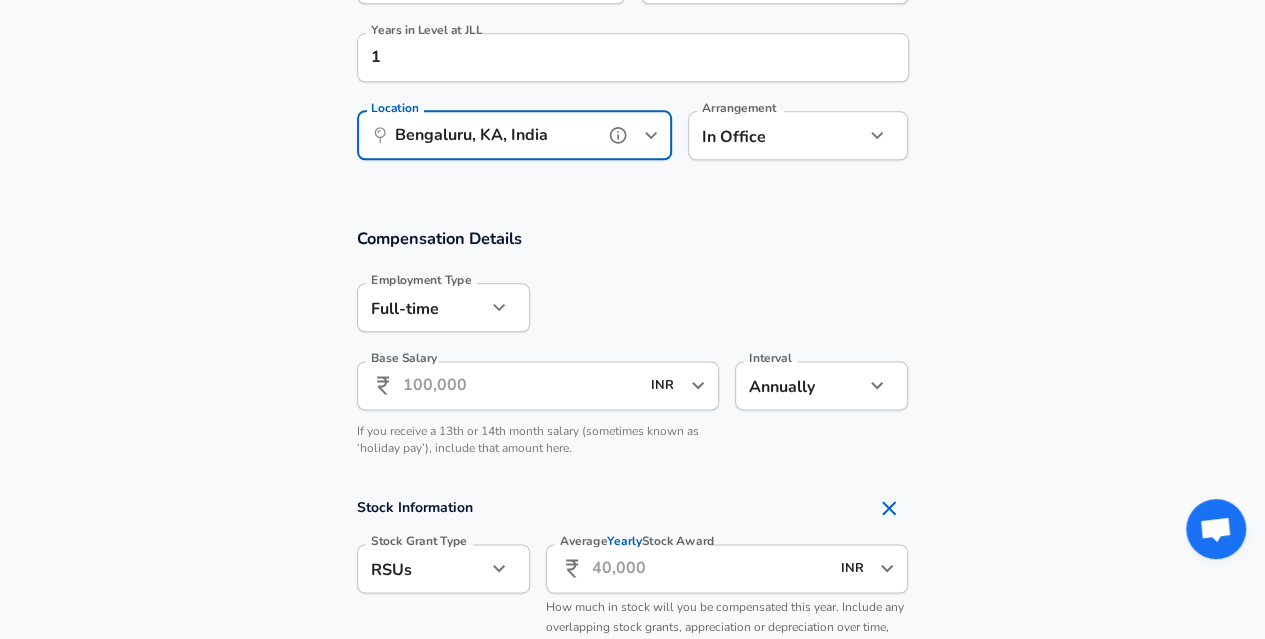 type on "Bengaluru, KA, India" 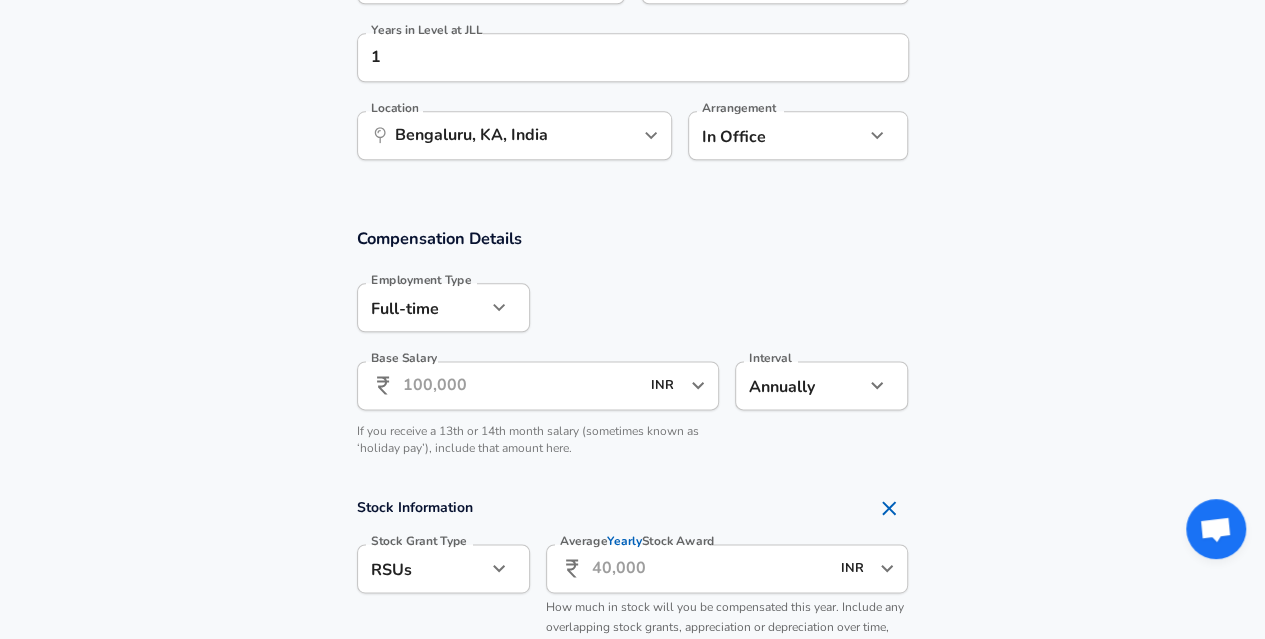 scroll, scrollTop: 0, scrollLeft: 0, axis: both 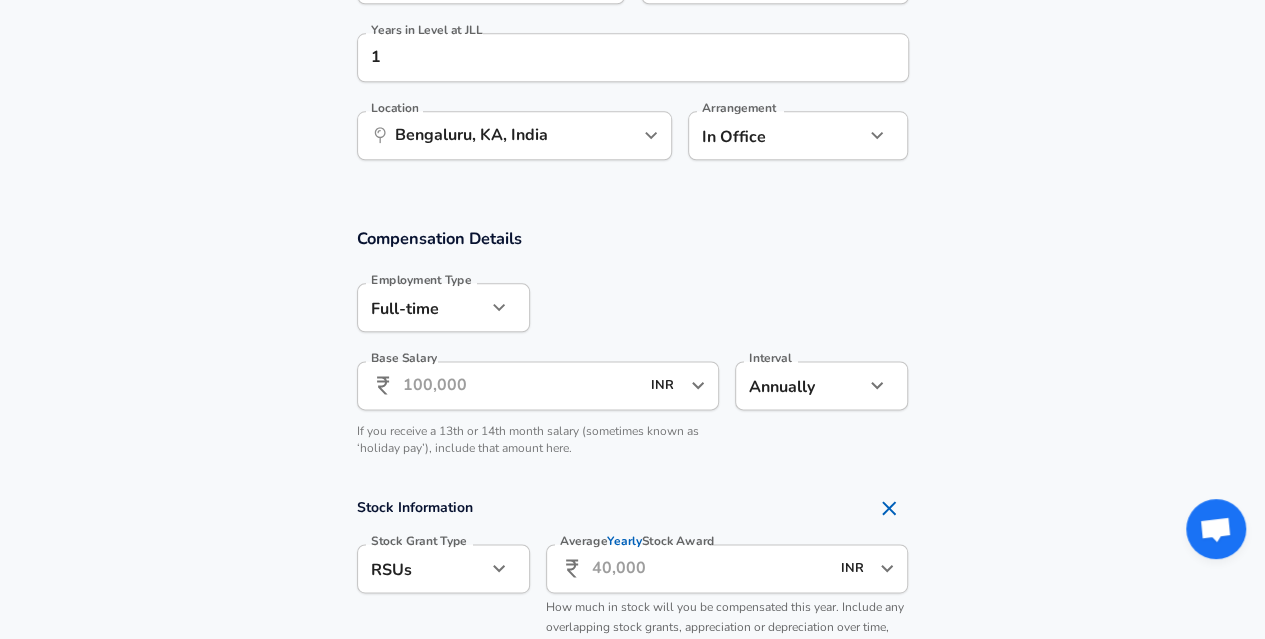 click on "Base Salary" at bounding box center (521, 385) 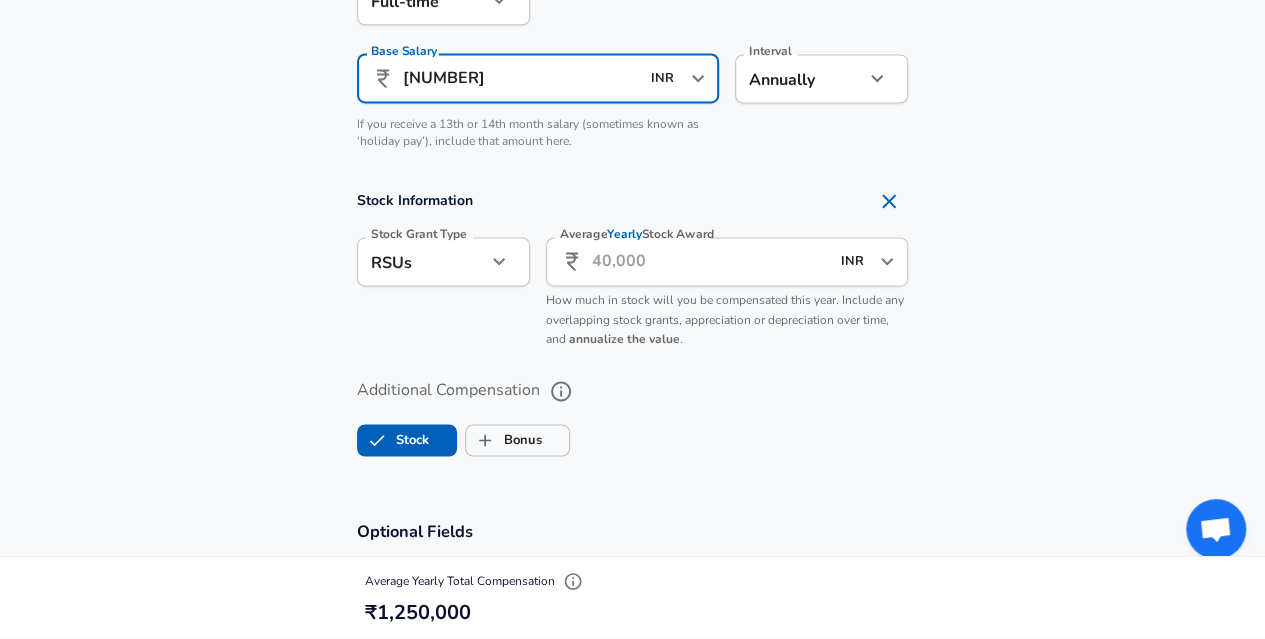 scroll, scrollTop: 1392, scrollLeft: 0, axis: vertical 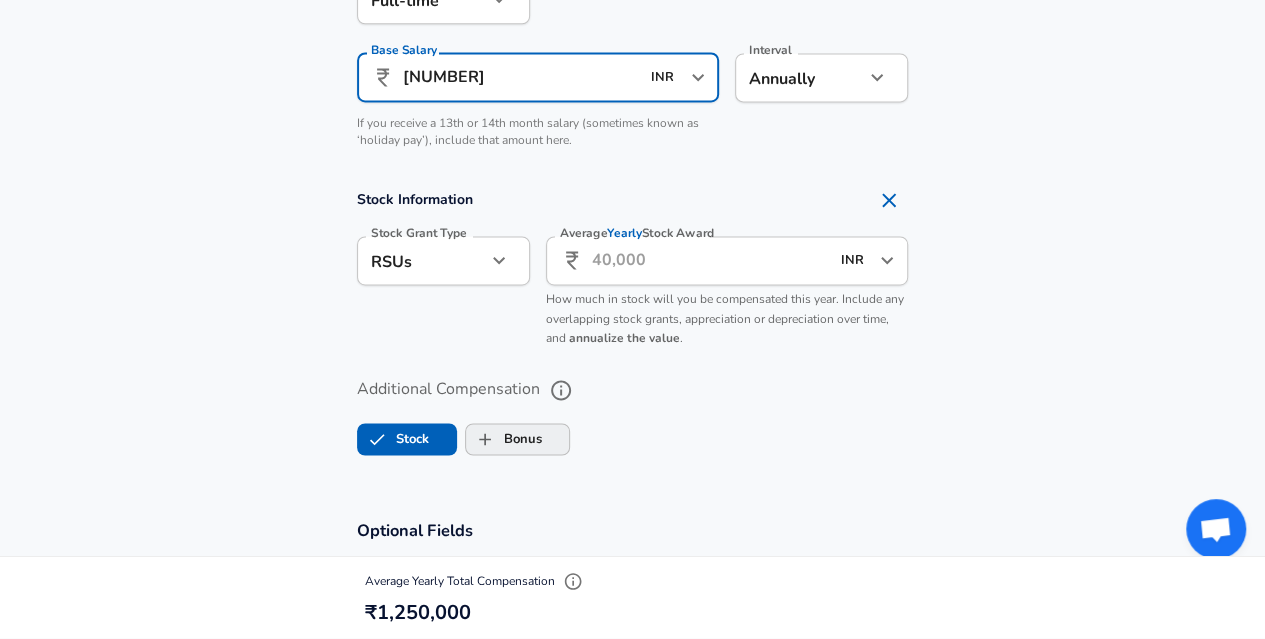 type on "12,50,000" 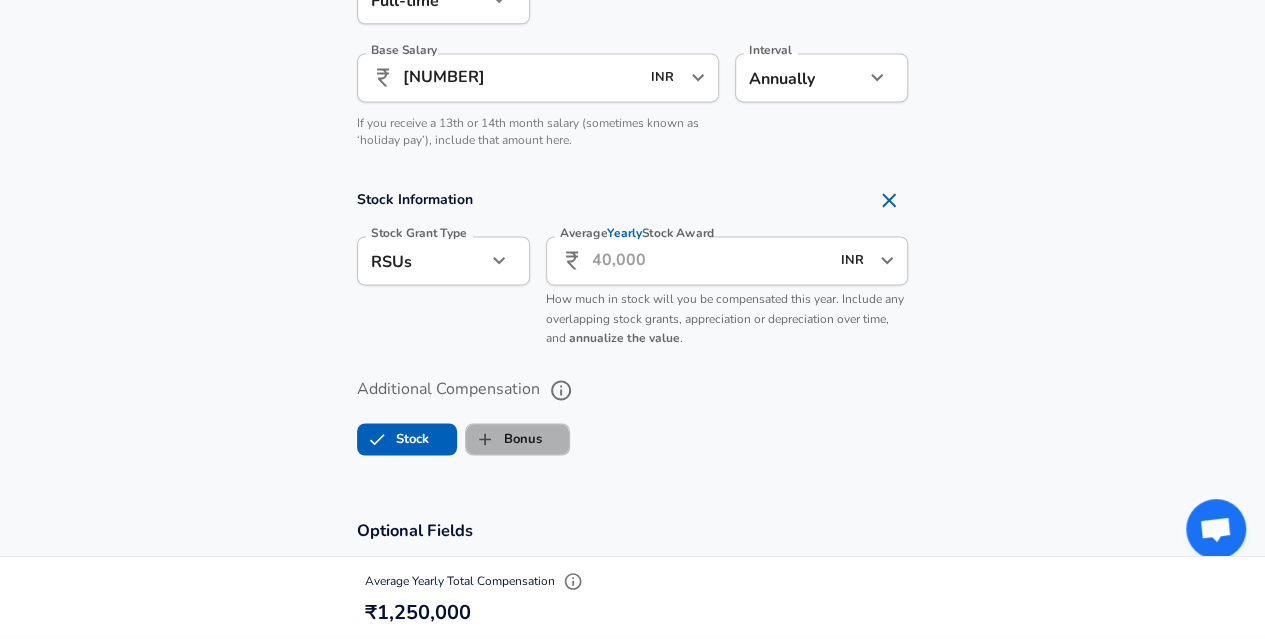 click on "Bonus" at bounding box center [504, 439] 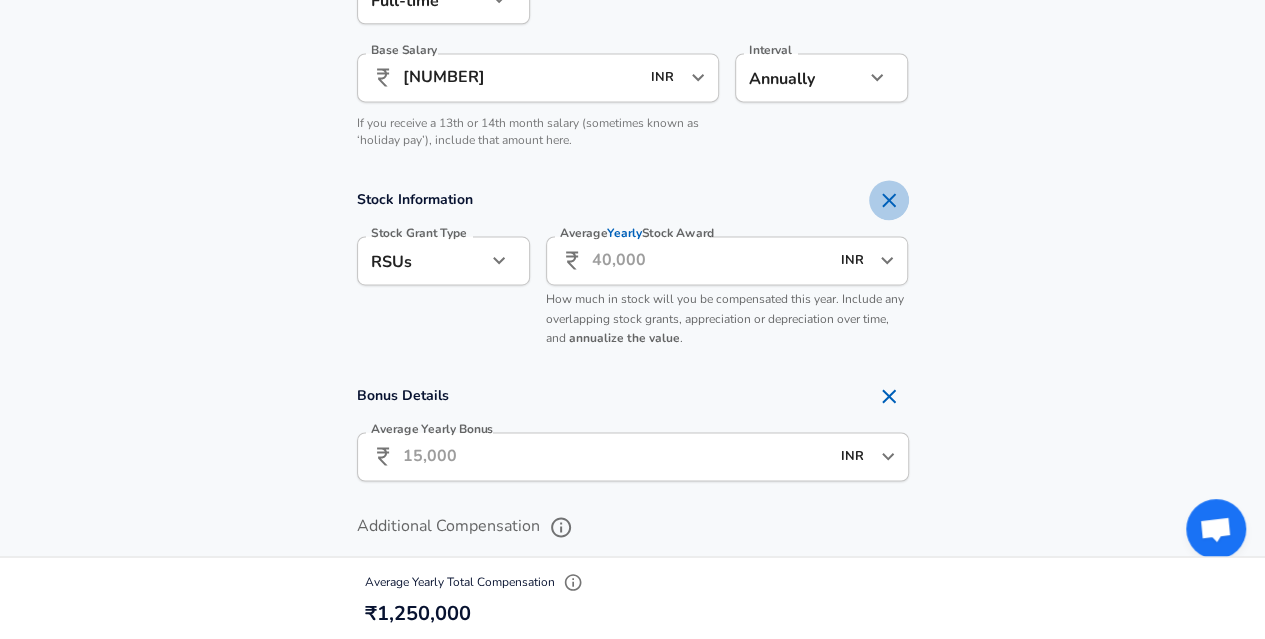 click 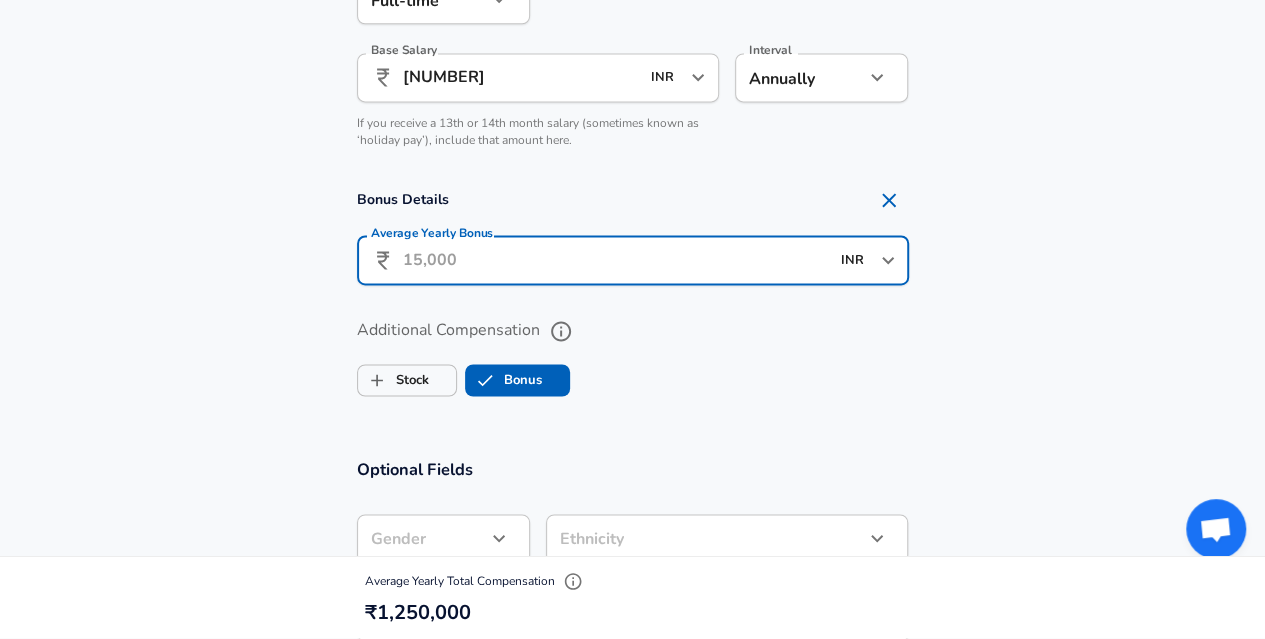 click on "Average Yearly Bonus" at bounding box center [616, 260] 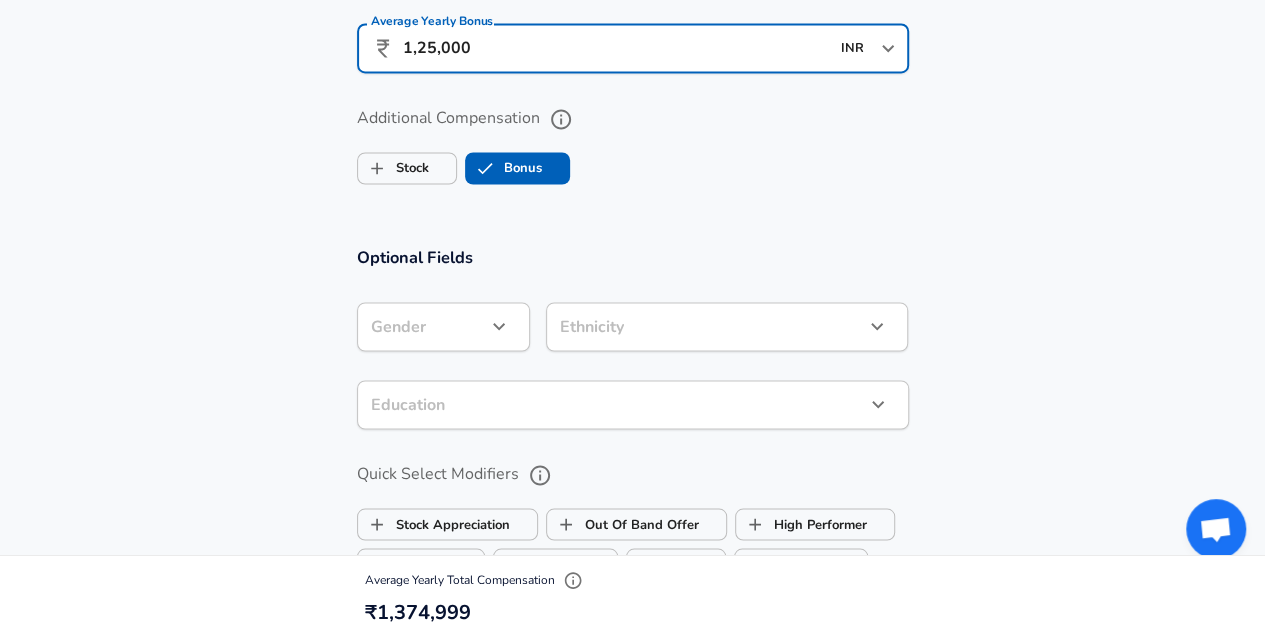 scroll, scrollTop: 1614, scrollLeft: 0, axis: vertical 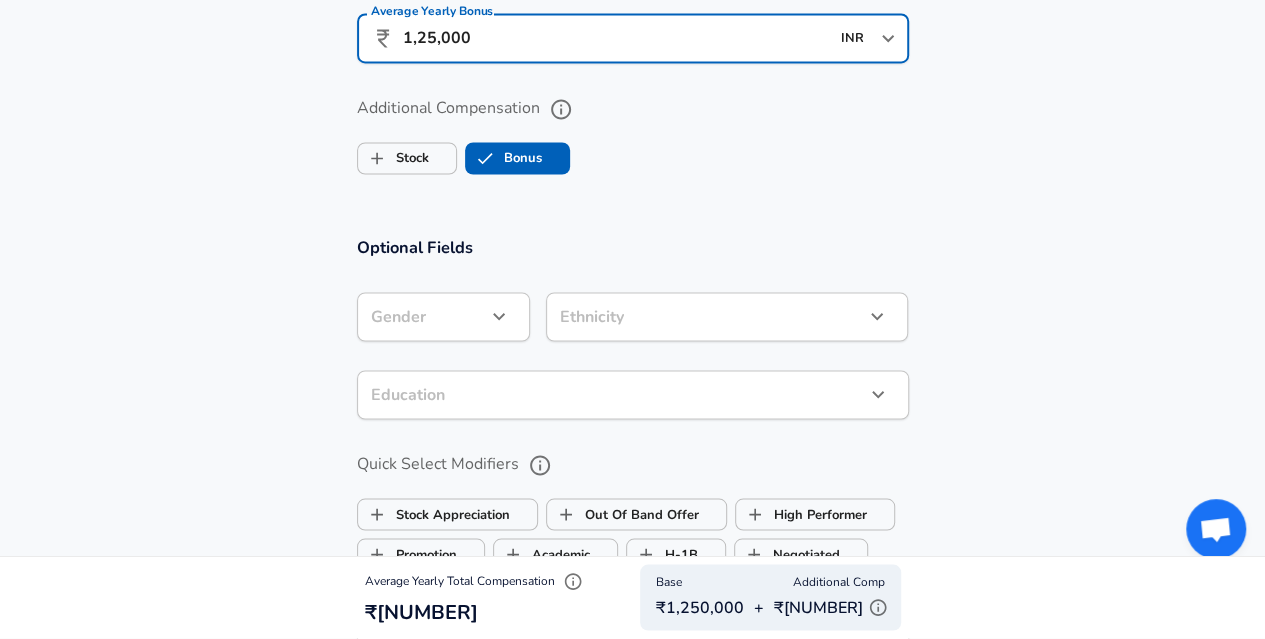 type on "1,25,000" 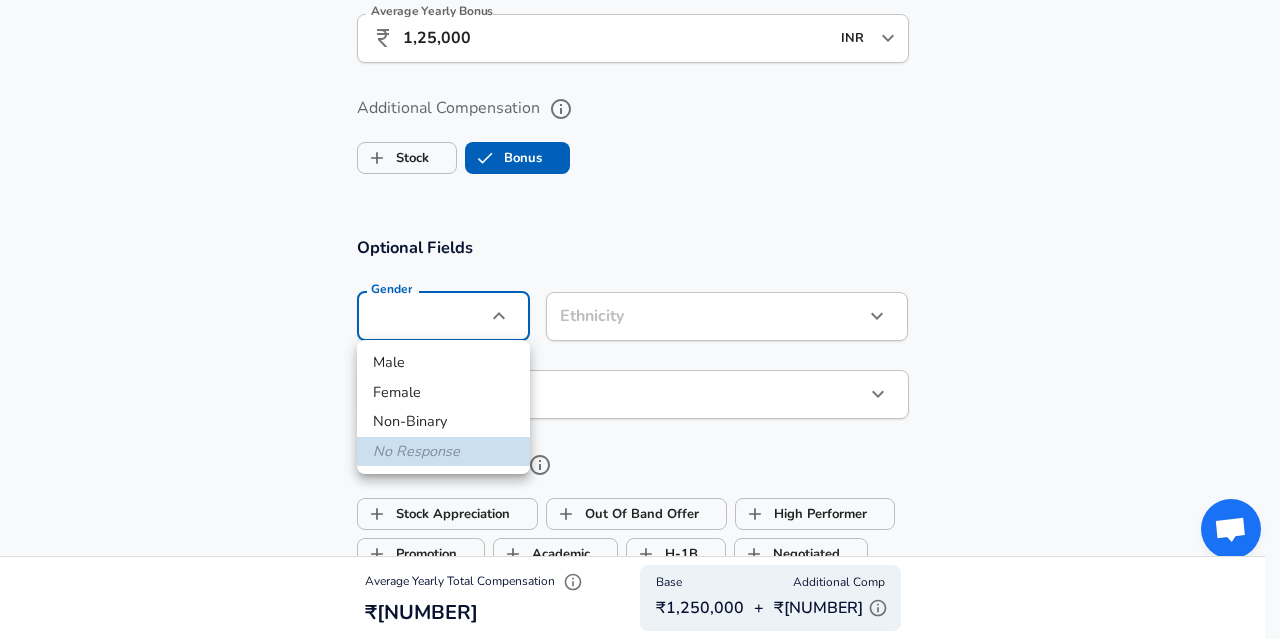 click on "Restart Add Your Salary Upload your offer letter   to verify your submission Enhance Privacy and Anonymity No Automatically hides specific fields until there are enough submissions to safely display the full details.   More Details Based on your submission and the data points that we have already collected, we will automatically hide and anonymize specific fields if there aren't enough data points to remain sufficiently anonymous. Company & Title Information   Enter the company you received your offer from Company JLL Company   Select the title that closest resembles your official title. This should be similar to the title that was present on your offer letter. Title Business Intelligence Engineer Title Job Family Software Engineer Job Family   Select a Specialization that best fits your role. If you can't find one, select 'Other' to enter a custom specialization Select Specialization Data Data Select Specialization   Level P1 Level Work Experience and Location New Offer Employee Yes yes Years at JLL 1 3 1" at bounding box center [640, -1295] 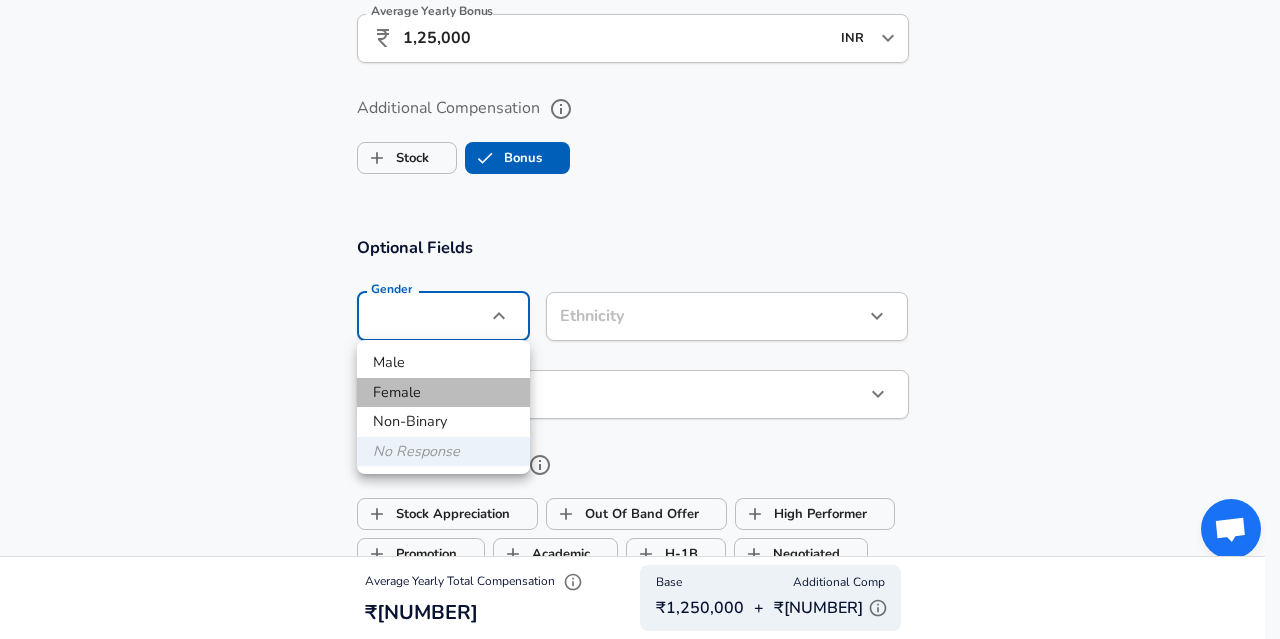 click on "Female" at bounding box center [443, 393] 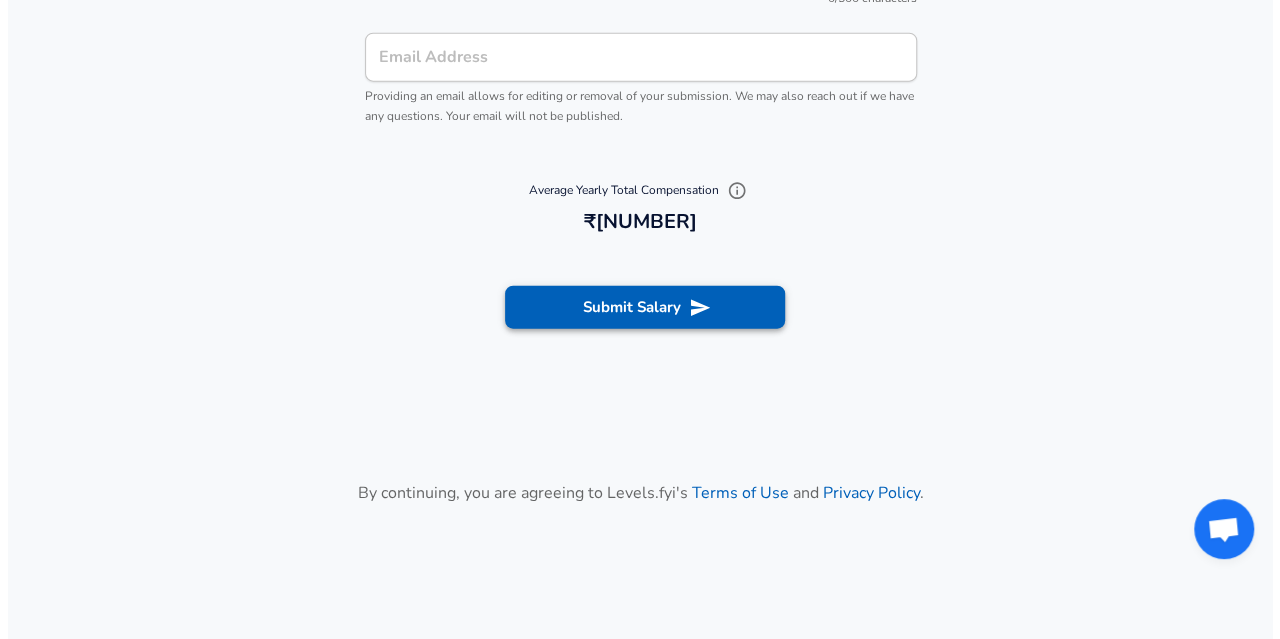 scroll, scrollTop: 2359, scrollLeft: 0, axis: vertical 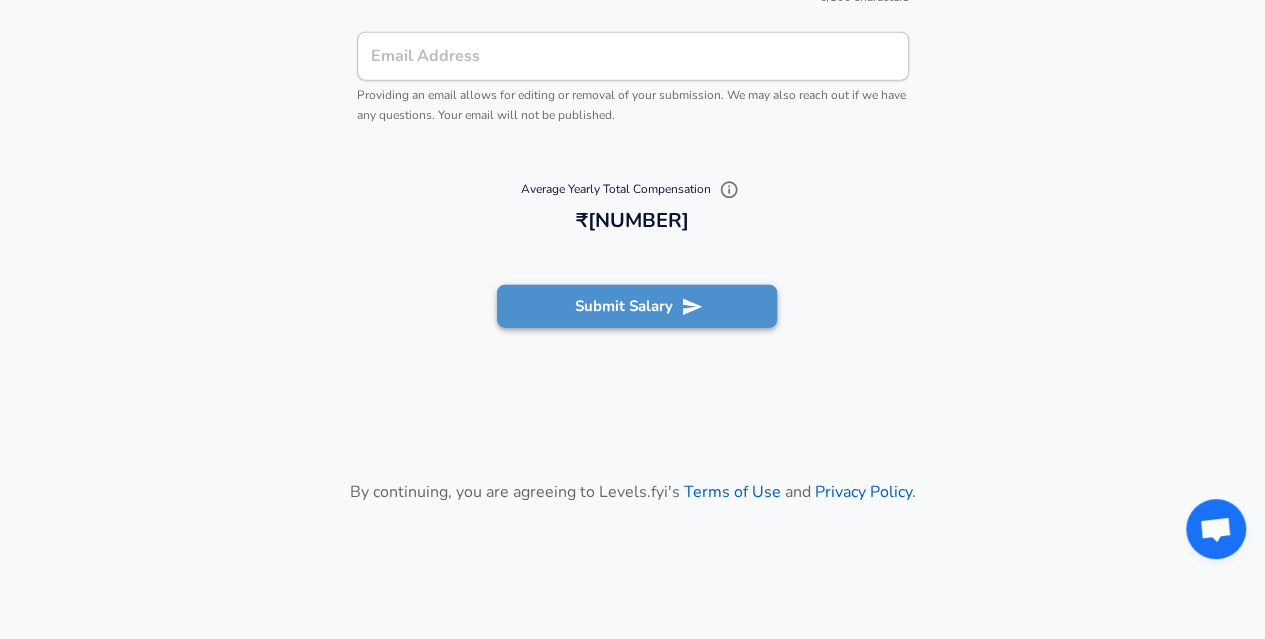click on "Submit Salary" at bounding box center [637, 306] 